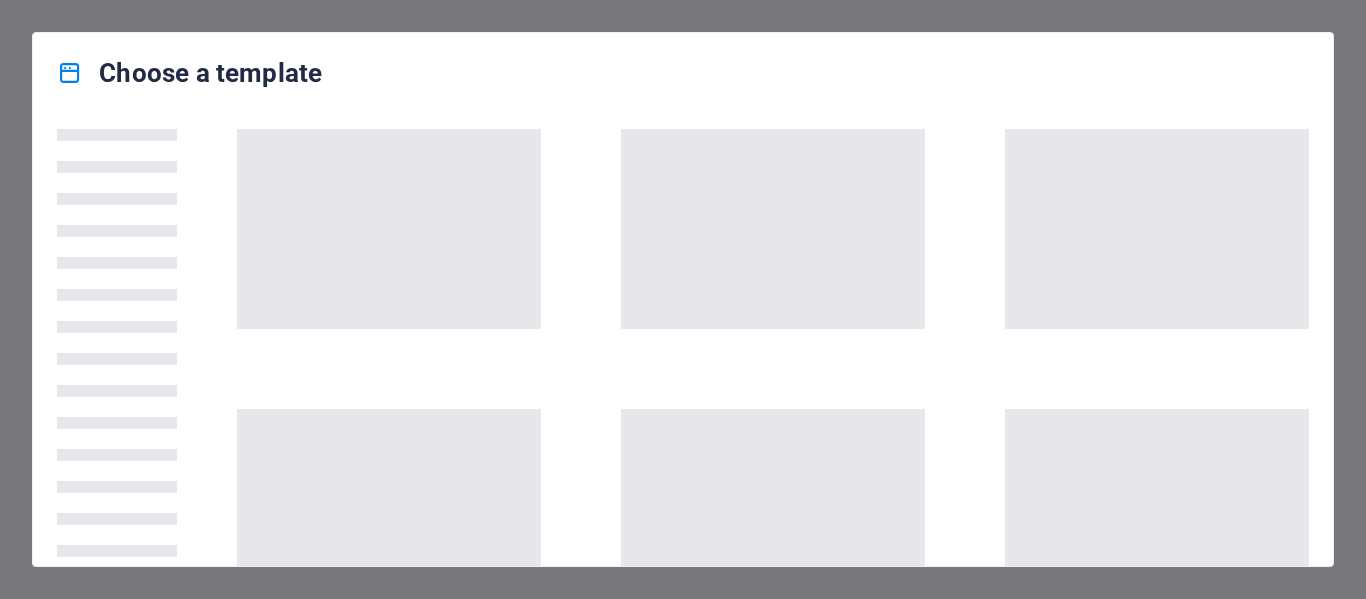 scroll, scrollTop: 0, scrollLeft: 0, axis: both 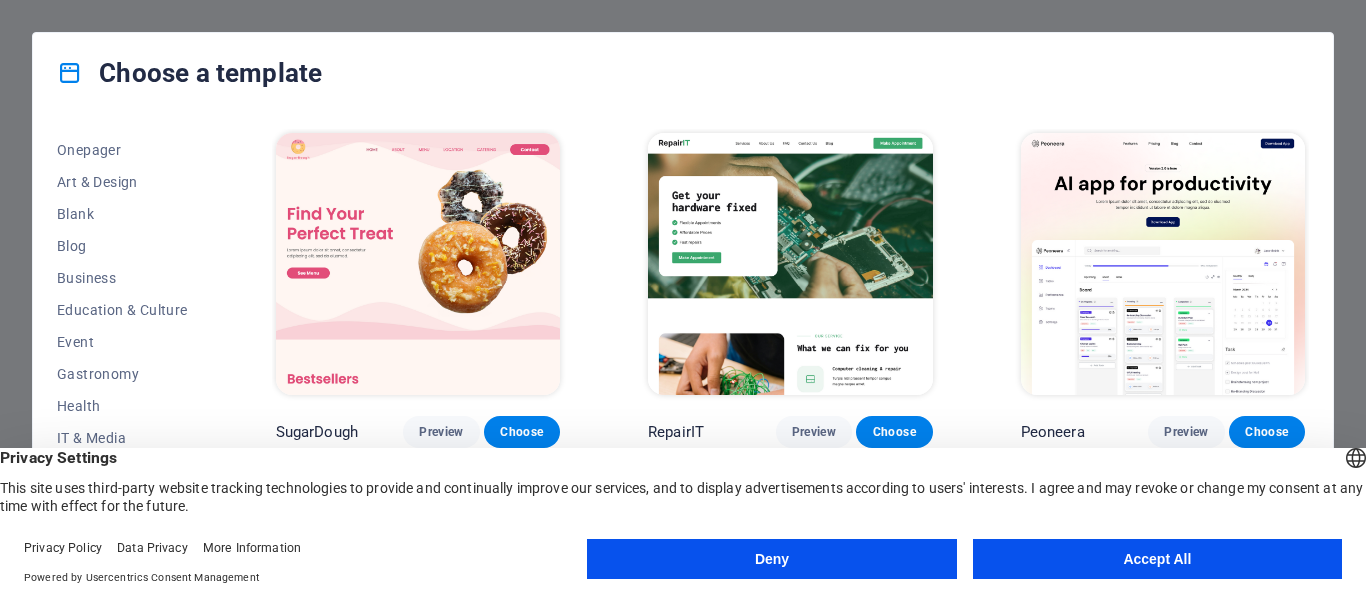 drag, startPoint x: 1015, startPoint y: 550, endPoint x: 987, endPoint y: 546, distance: 28.284271 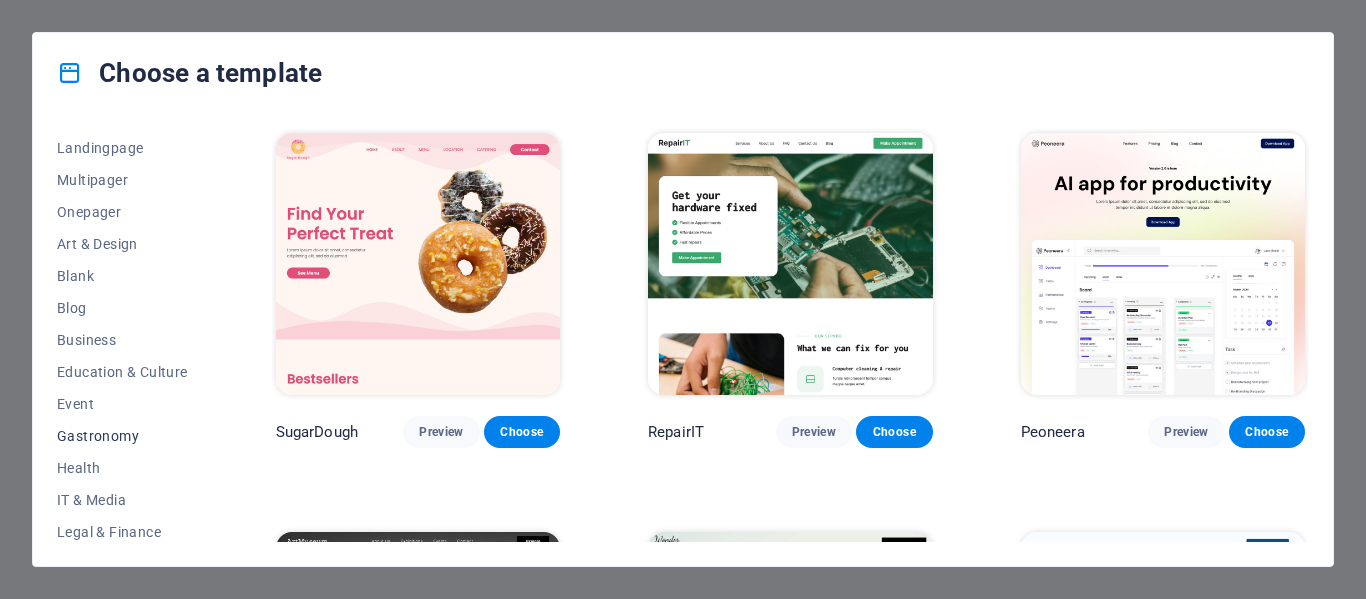 scroll, scrollTop: 87, scrollLeft: 0, axis: vertical 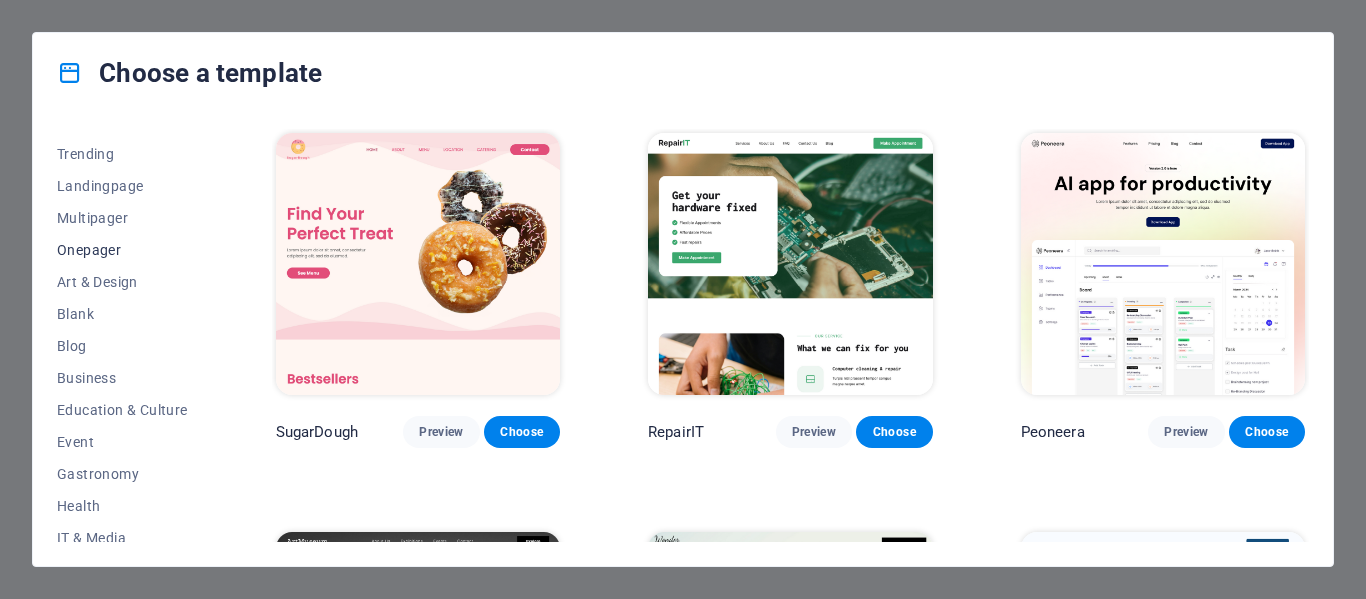 click on "Onepager" at bounding box center [122, 250] 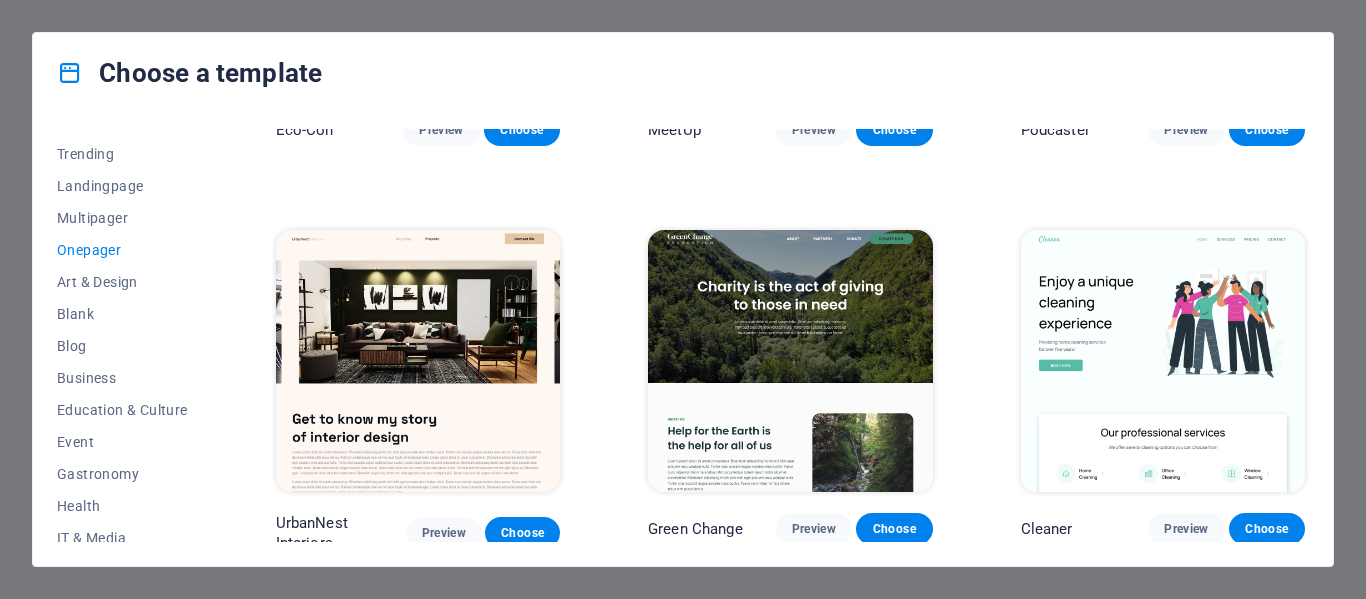 scroll, scrollTop: 700, scrollLeft: 0, axis: vertical 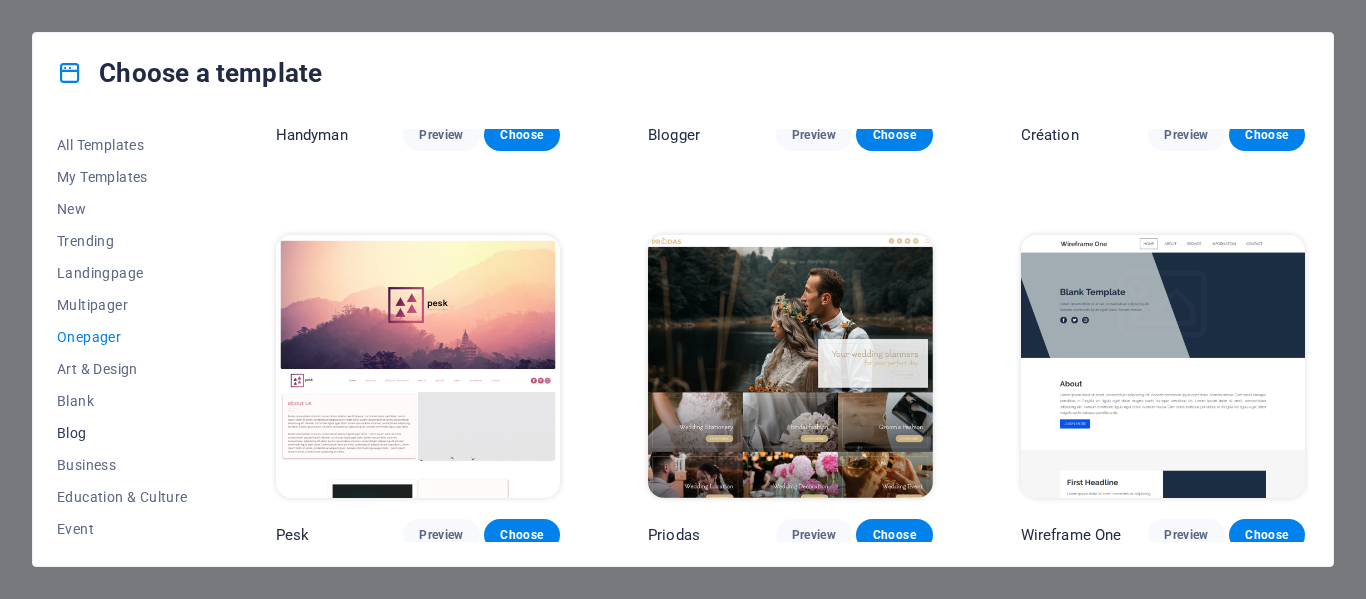 click on "Blog" at bounding box center (122, 433) 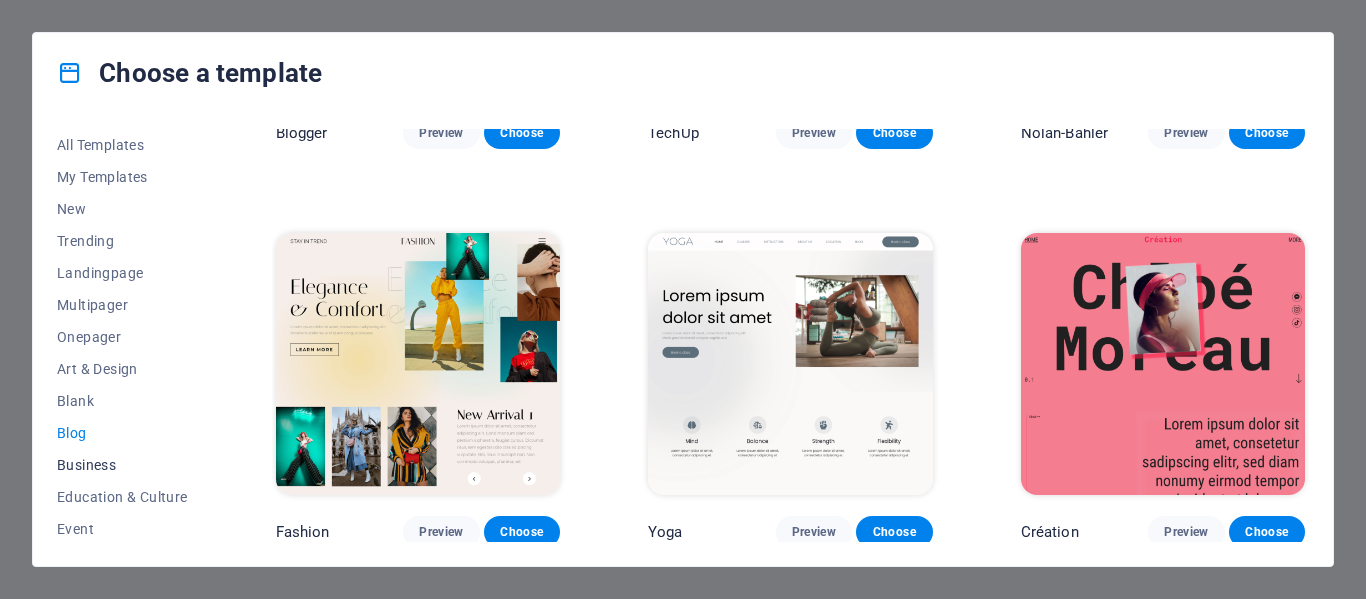 click on "Business" at bounding box center (122, 465) 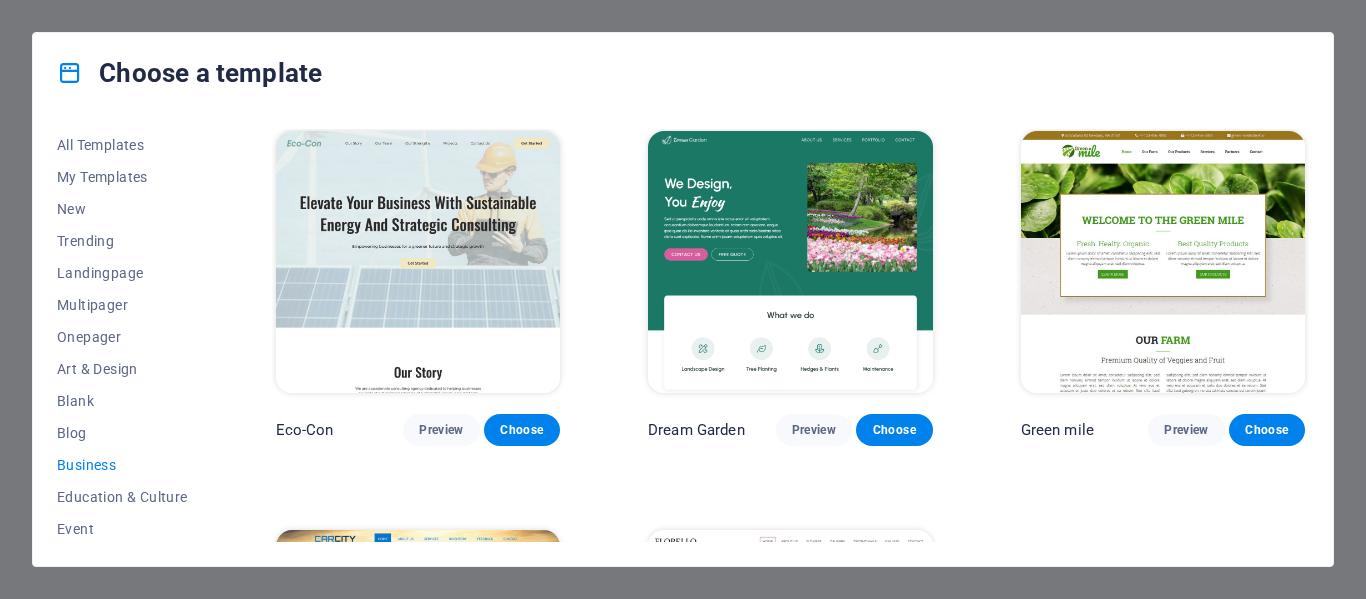 scroll, scrollTop: 0, scrollLeft: 0, axis: both 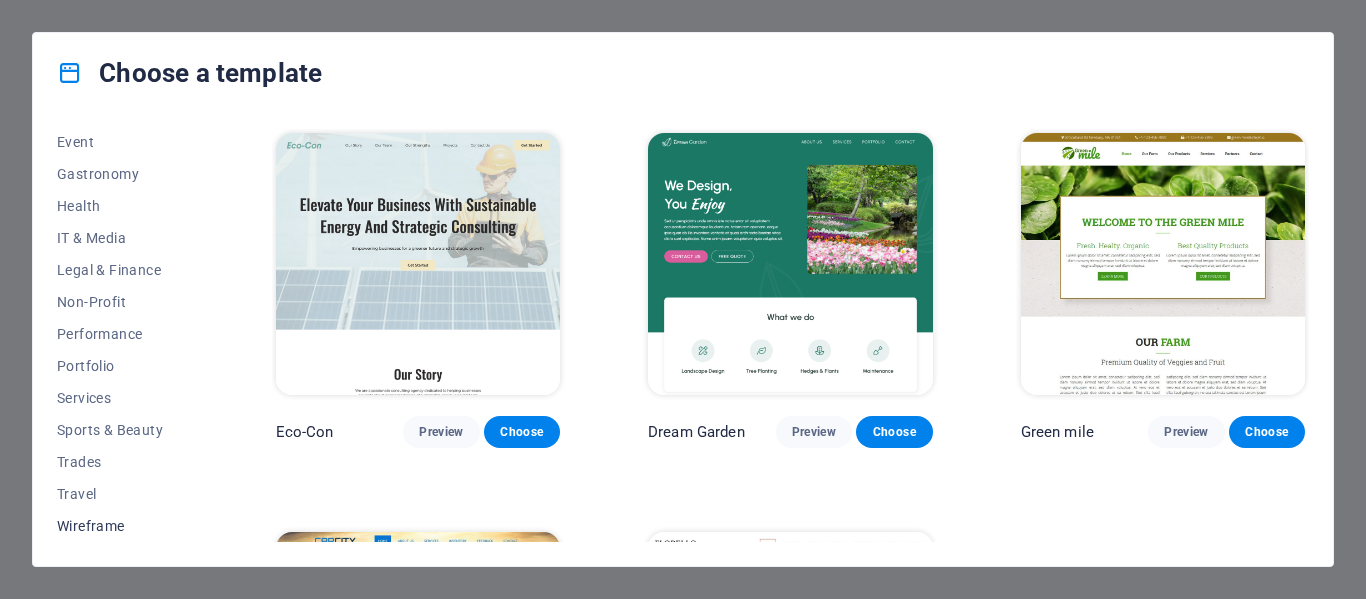 click on "Wireframe" at bounding box center [122, 526] 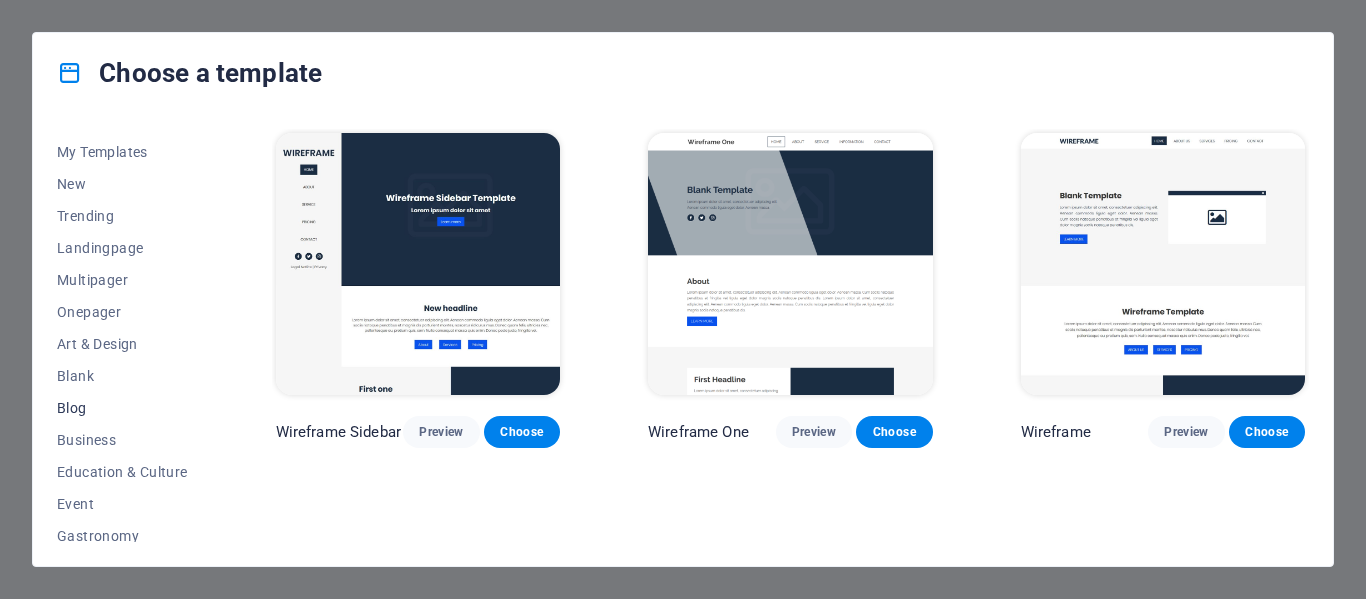 scroll, scrollTop: 0, scrollLeft: 0, axis: both 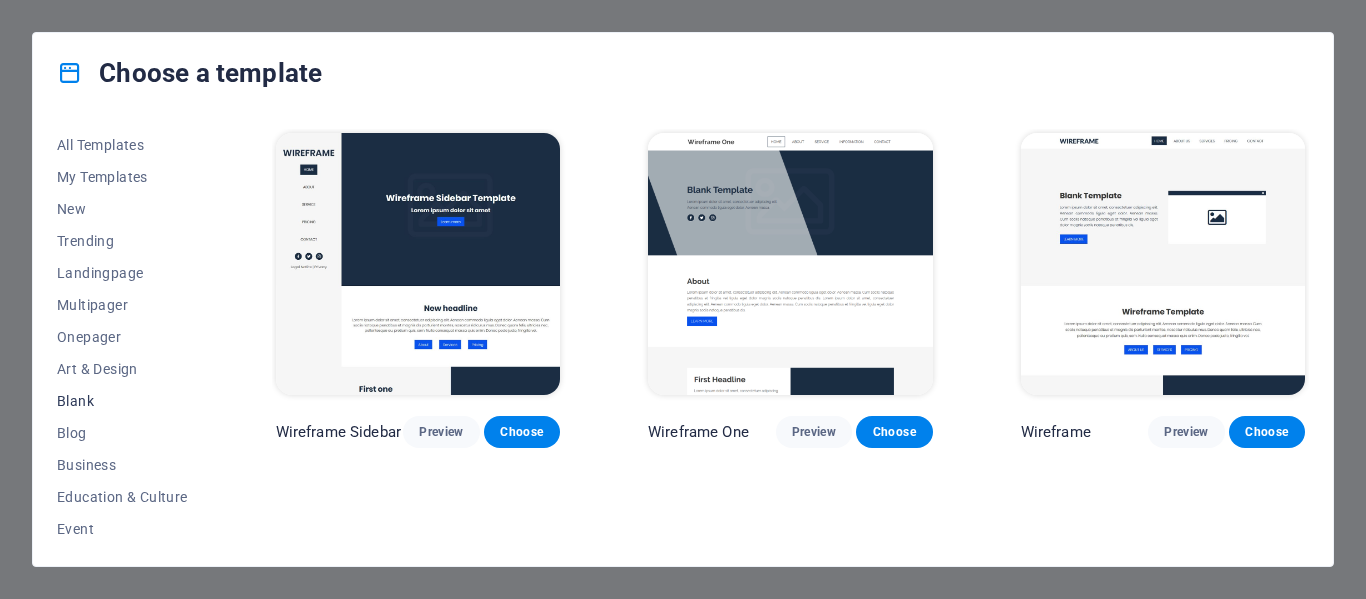 click on "Blank" at bounding box center [122, 401] 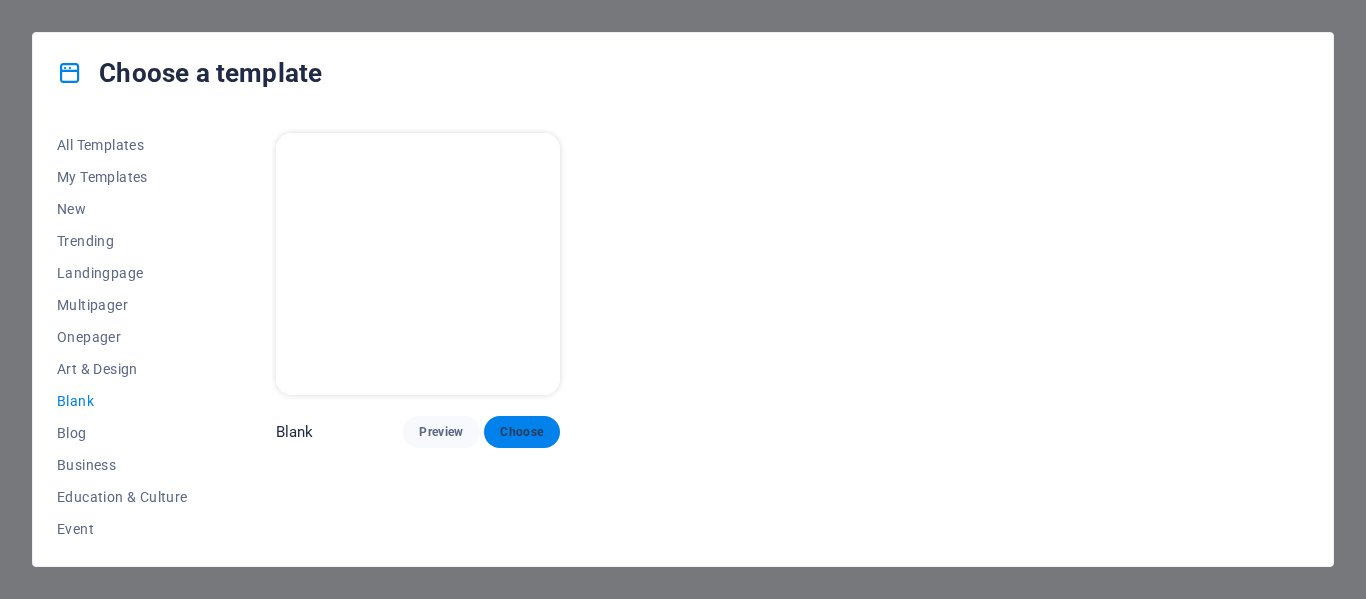 click on "Choose" at bounding box center (522, 432) 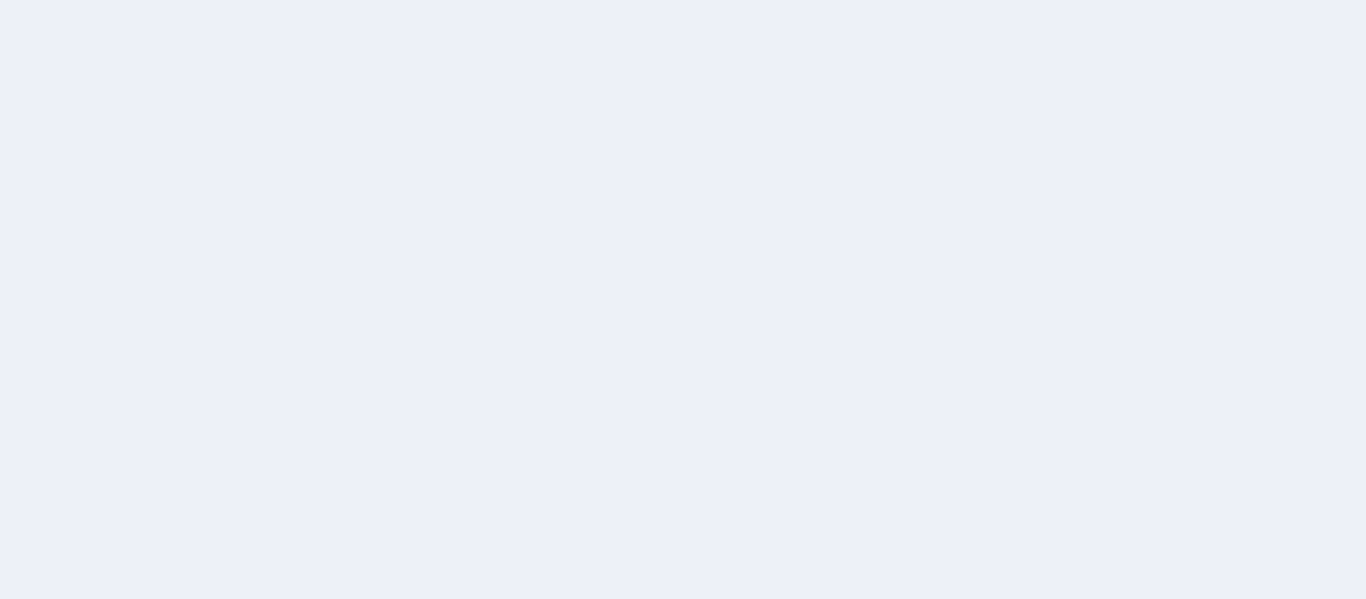 scroll, scrollTop: 0, scrollLeft: 0, axis: both 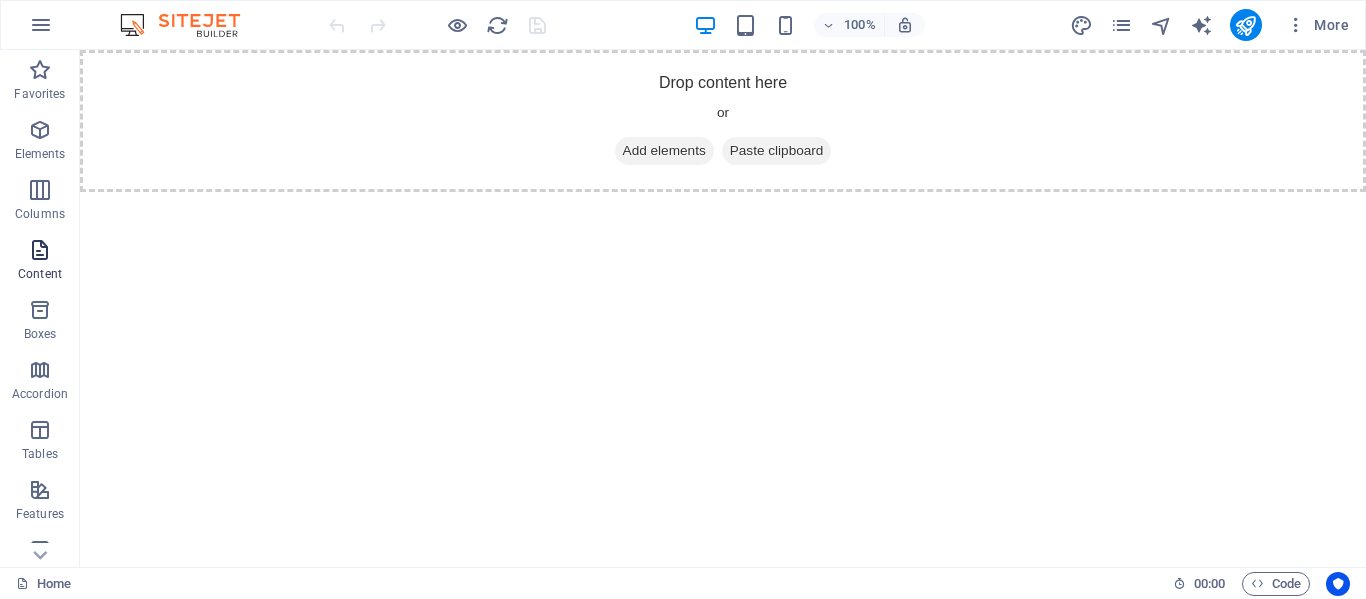 click at bounding box center (40, 250) 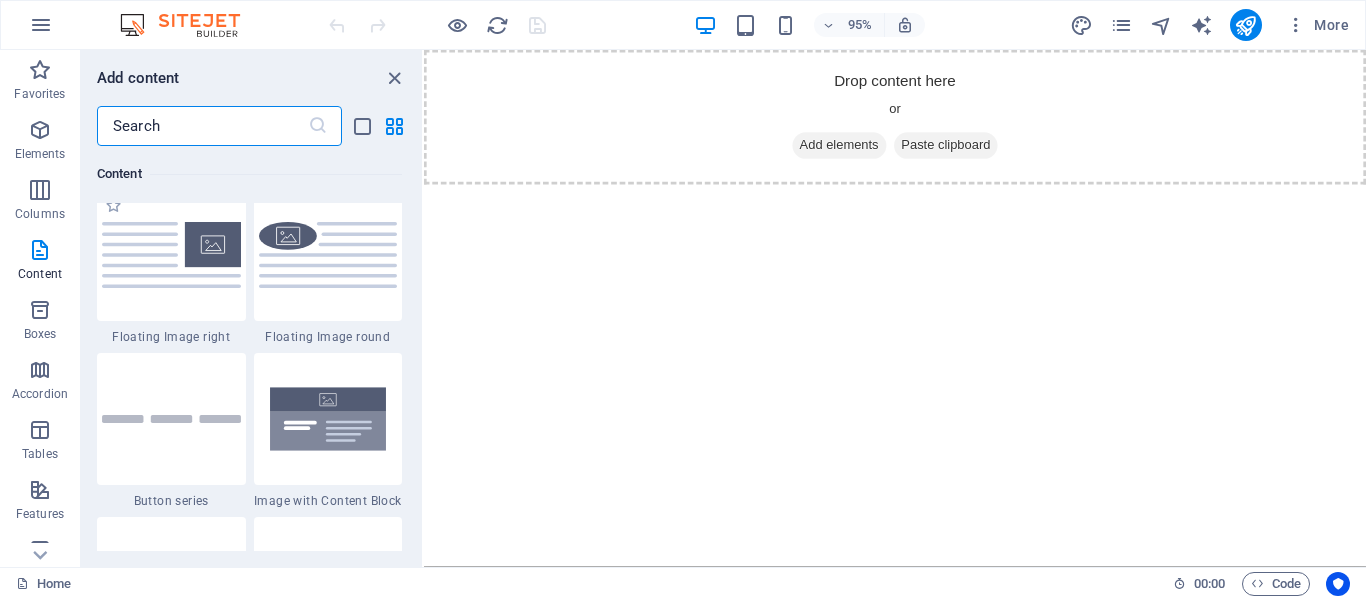 scroll, scrollTop: 4499, scrollLeft: 0, axis: vertical 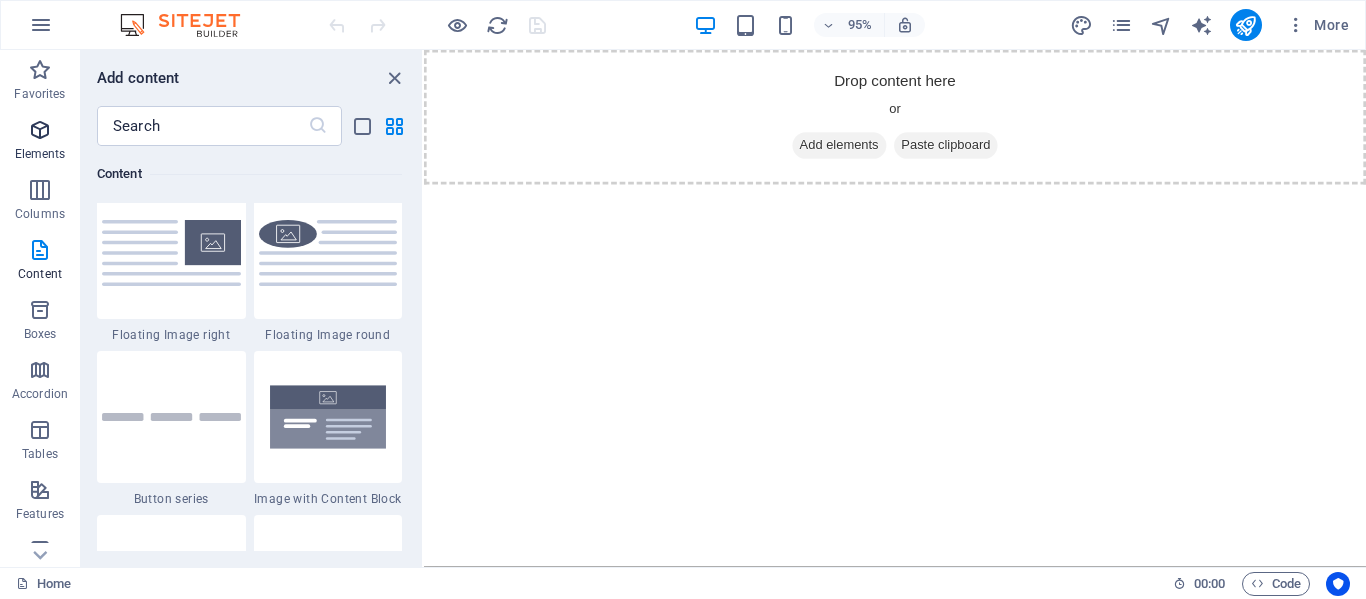 click at bounding box center [40, 130] 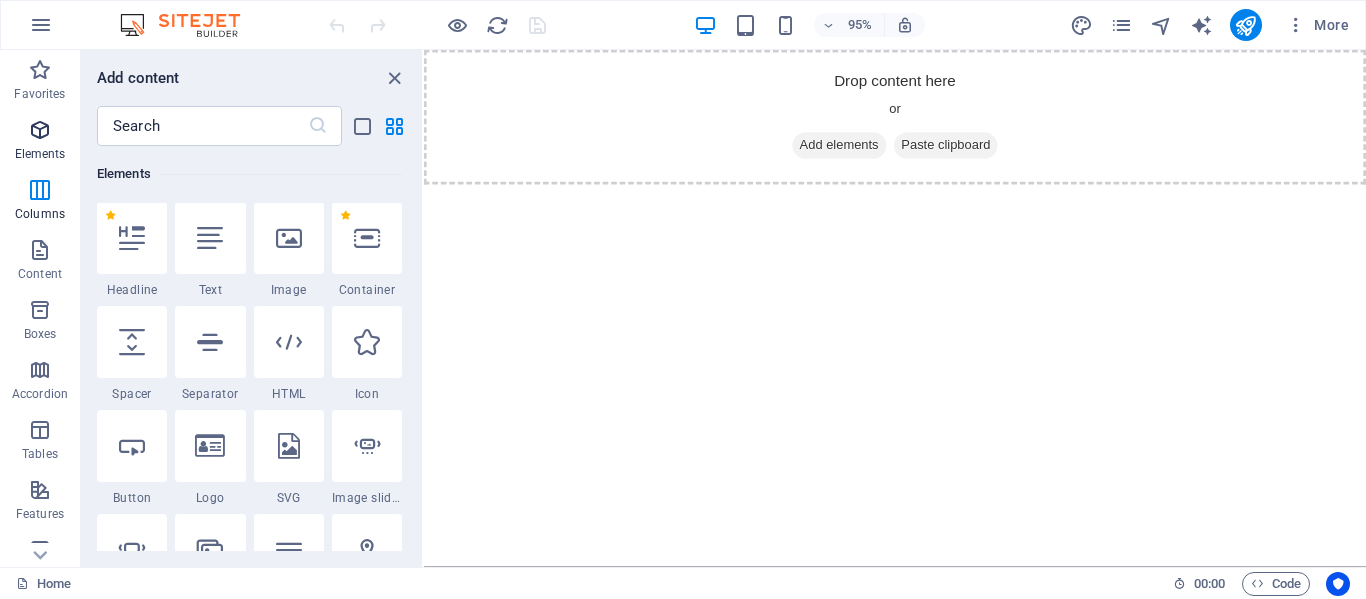 scroll, scrollTop: 213, scrollLeft: 0, axis: vertical 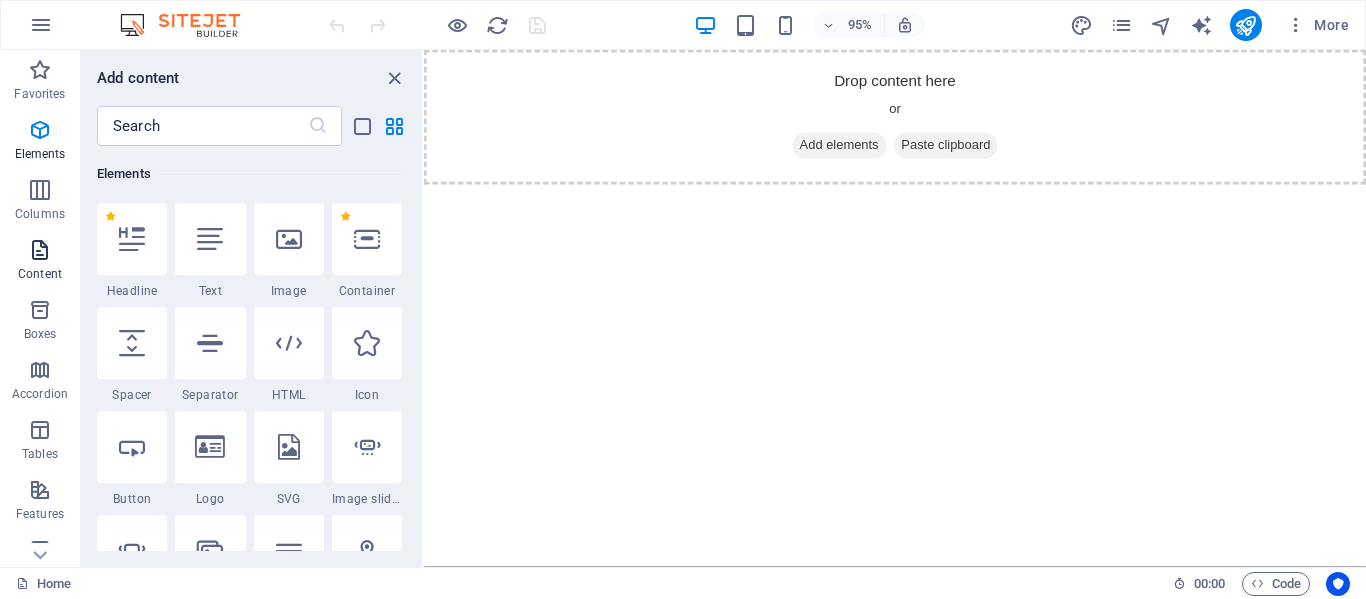 click at bounding box center [40, 250] 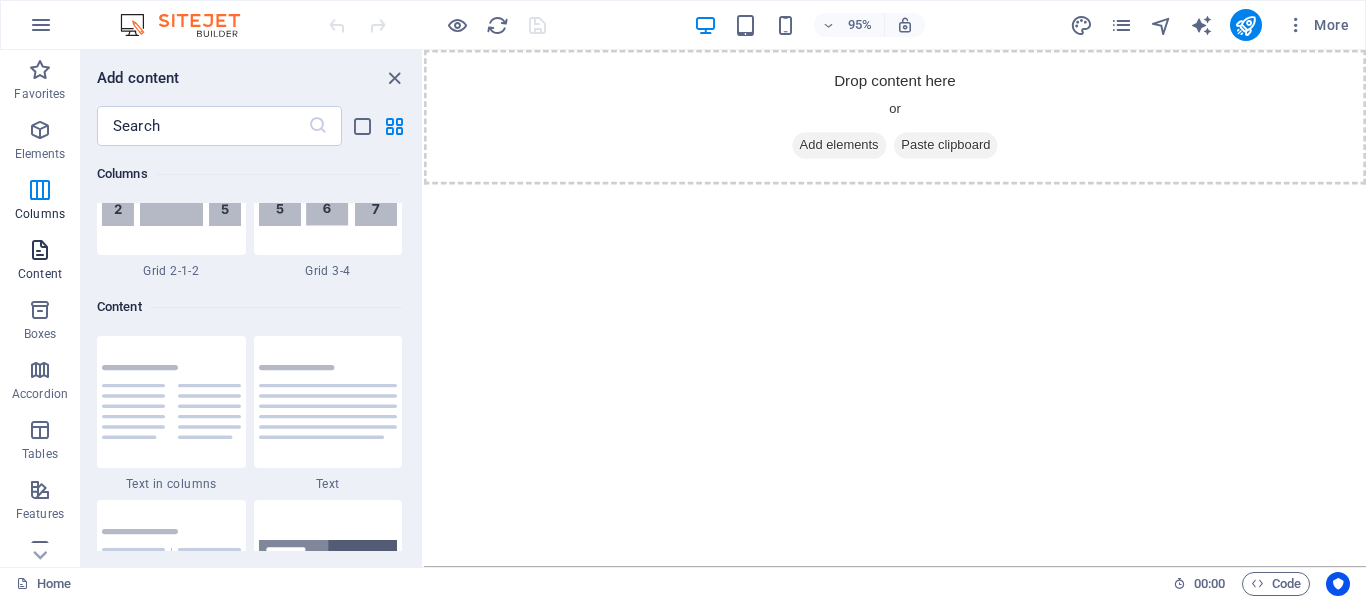scroll, scrollTop: 3499, scrollLeft: 0, axis: vertical 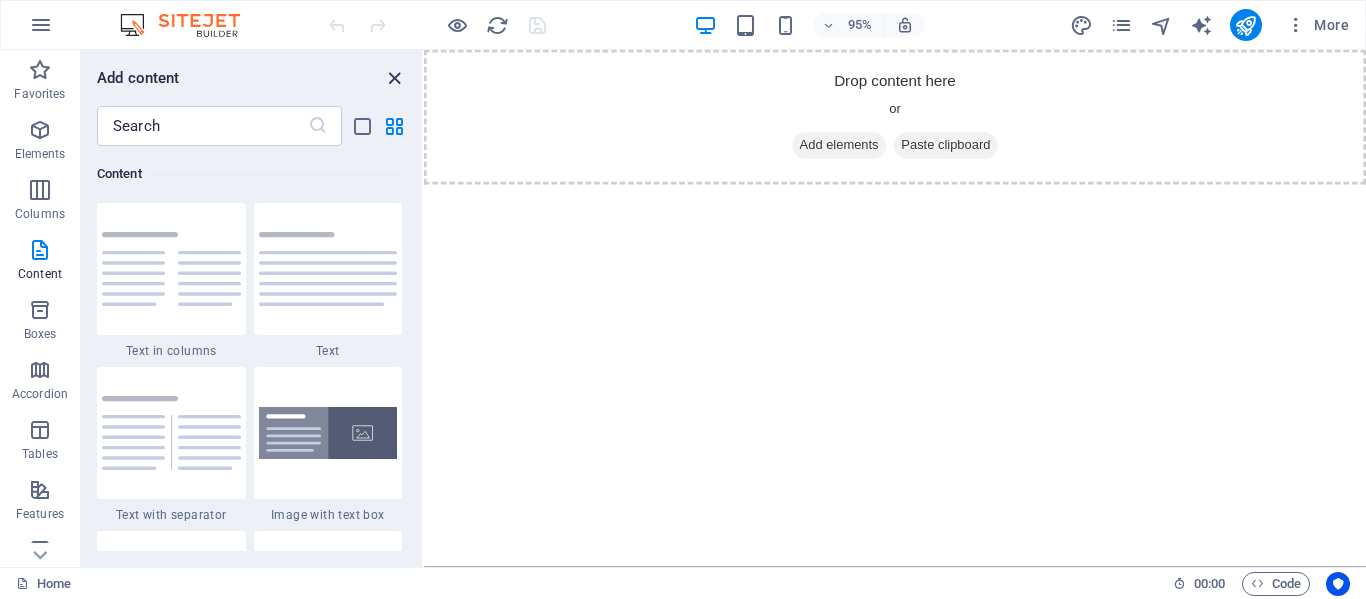 click at bounding box center [394, 78] 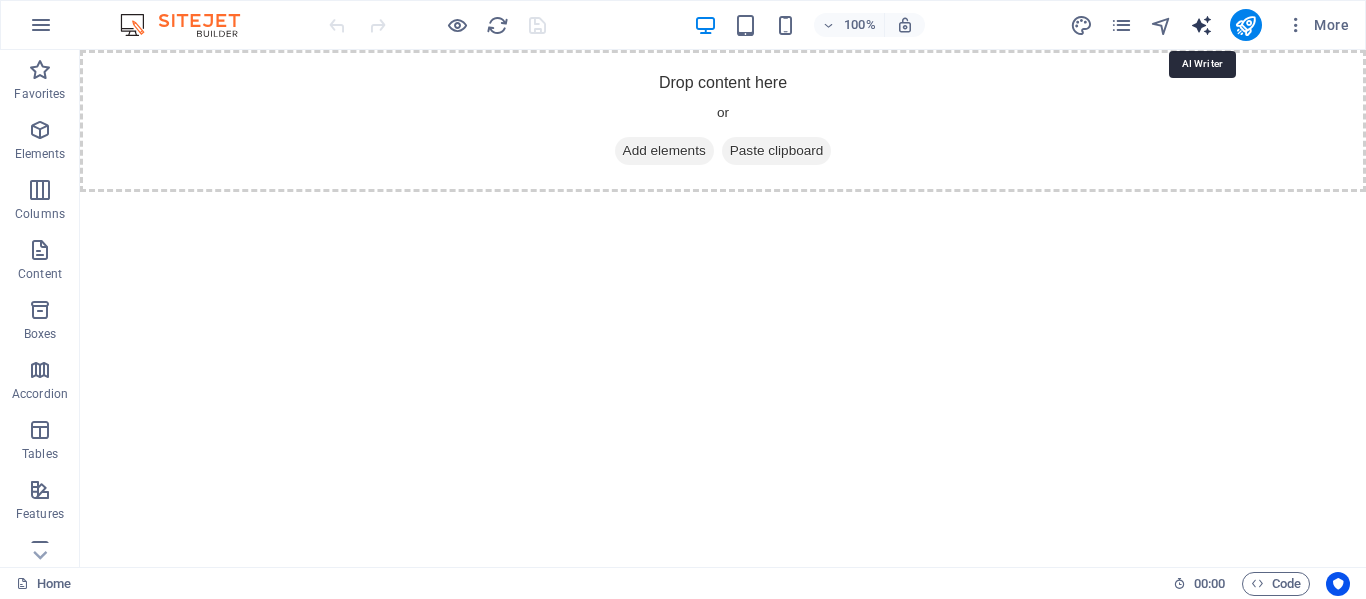 click at bounding box center [1201, 25] 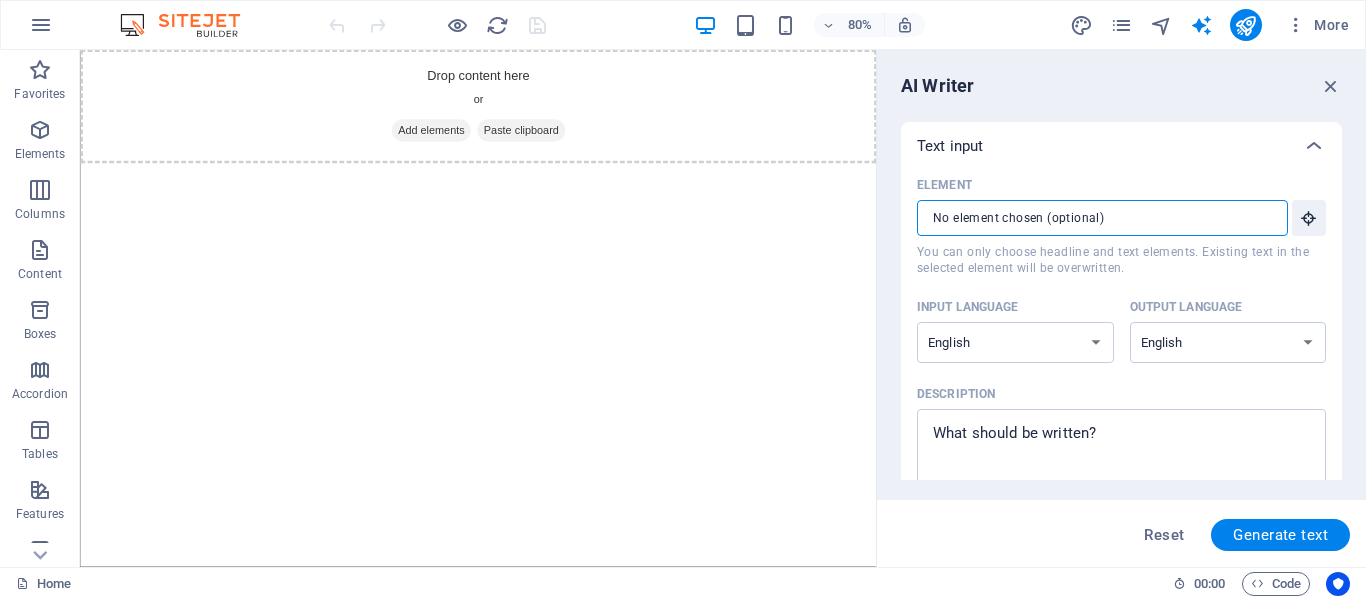 click on "Element ​ You can only choose headline and text elements. Existing text in the selected element will be overwritten." at bounding box center (1095, 218) 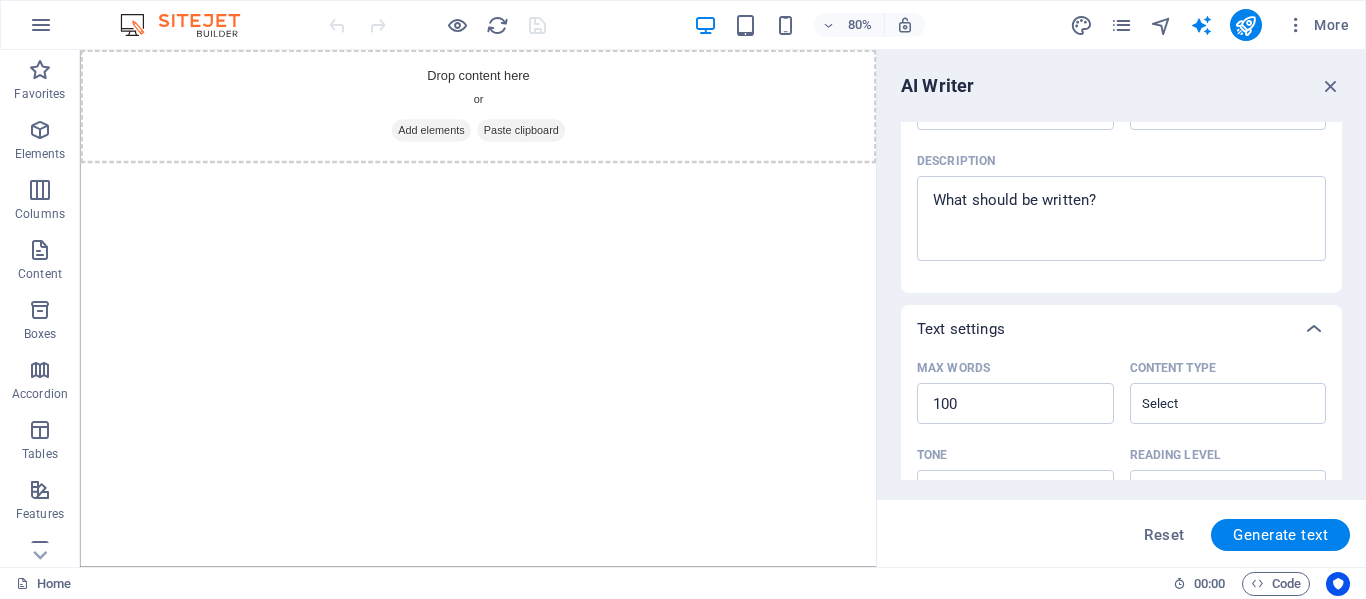 scroll, scrollTop: 200, scrollLeft: 0, axis: vertical 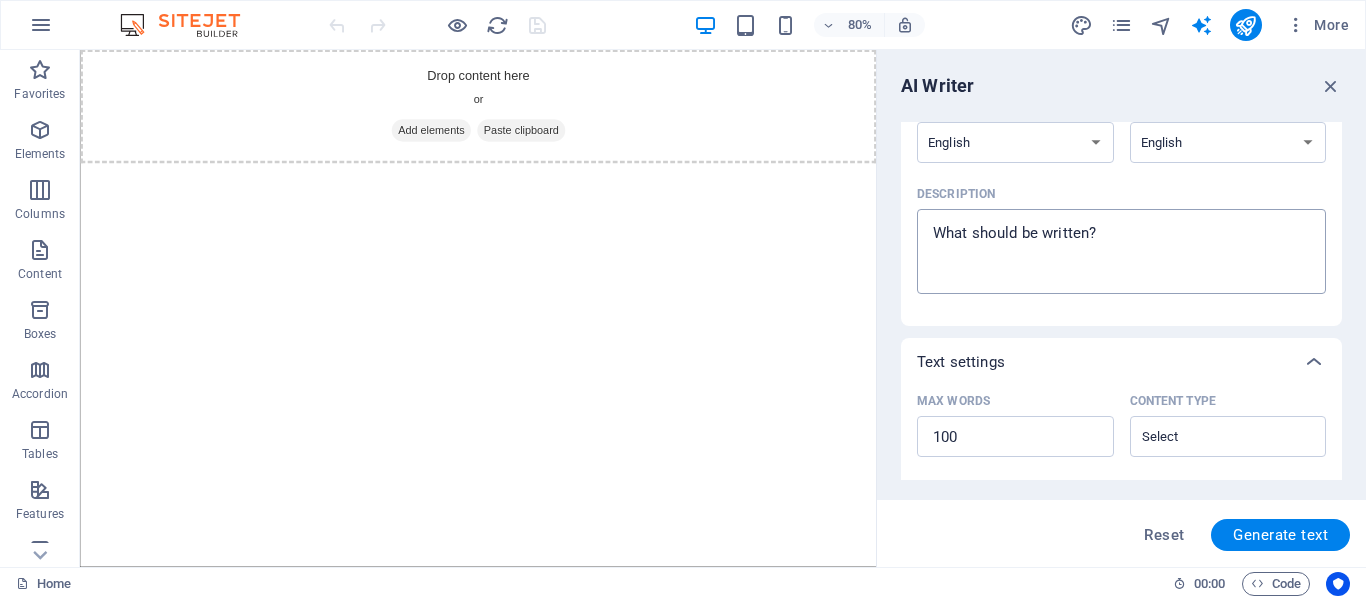 type on "x" 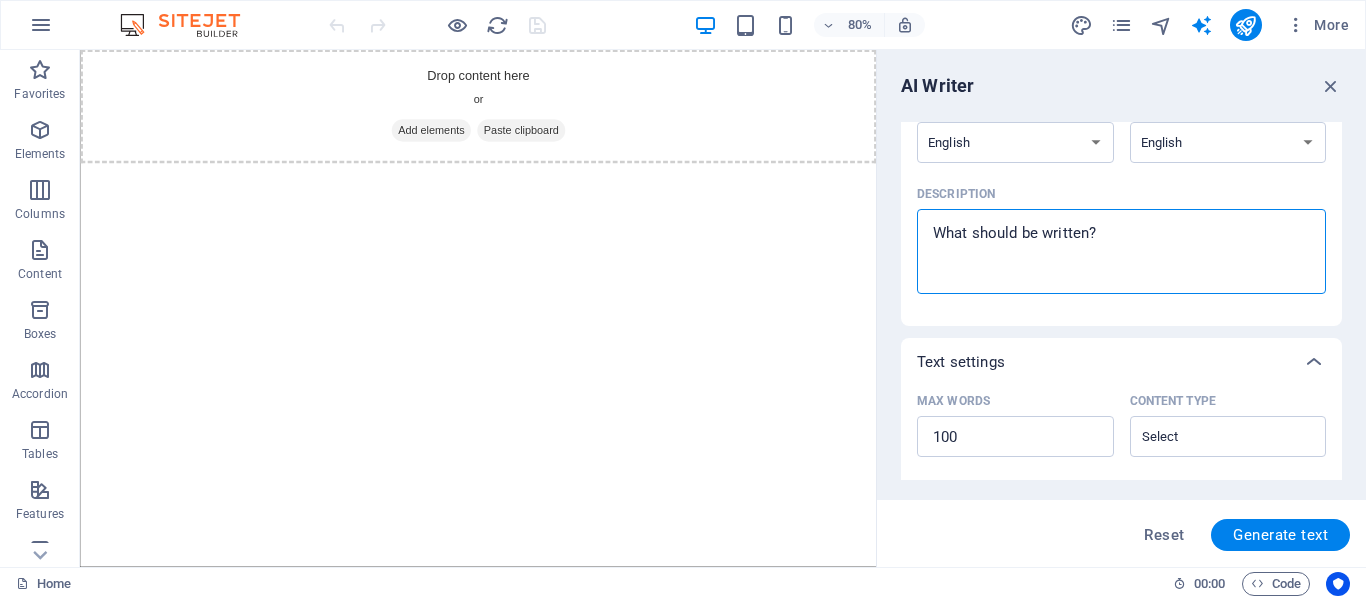 drag, startPoint x: 1124, startPoint y: 230, endPoint x: 949, endPoint y: 217, distance: 175.4822 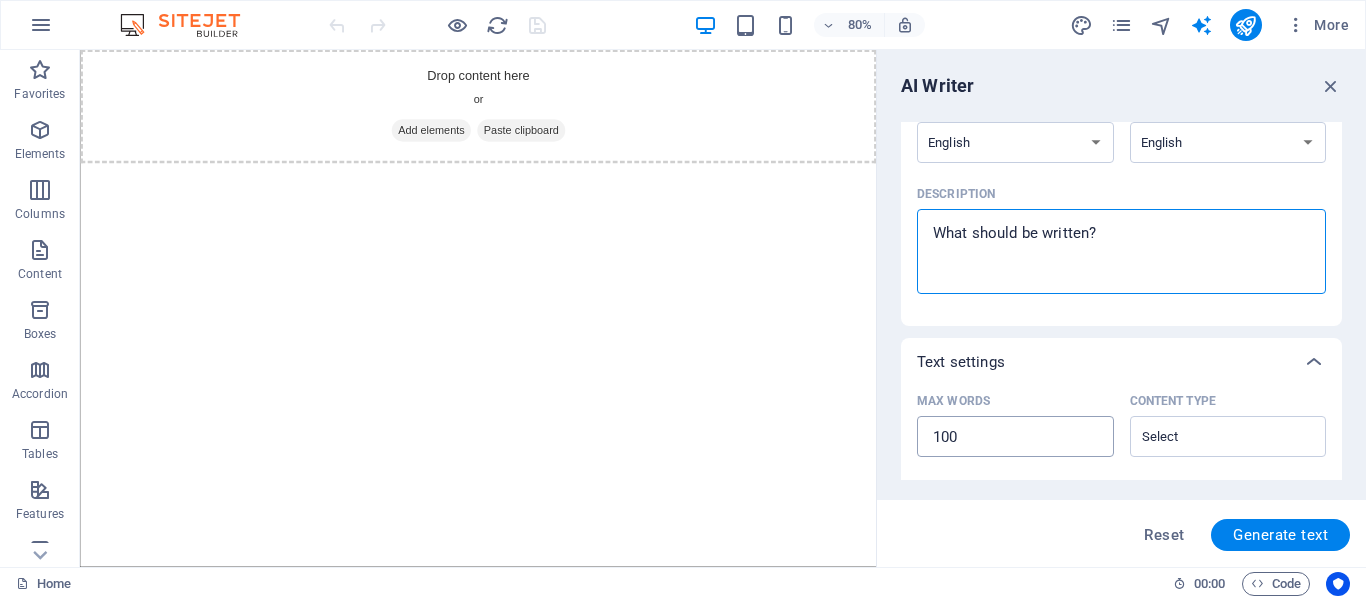type on "W" 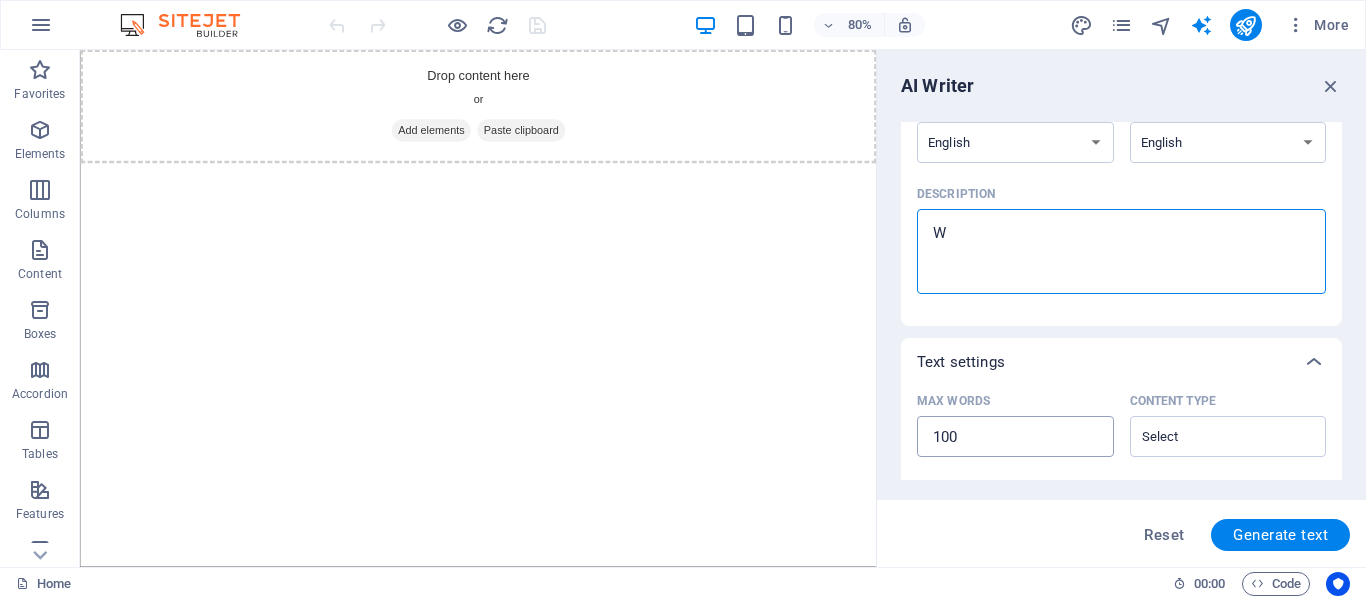 type on "We" 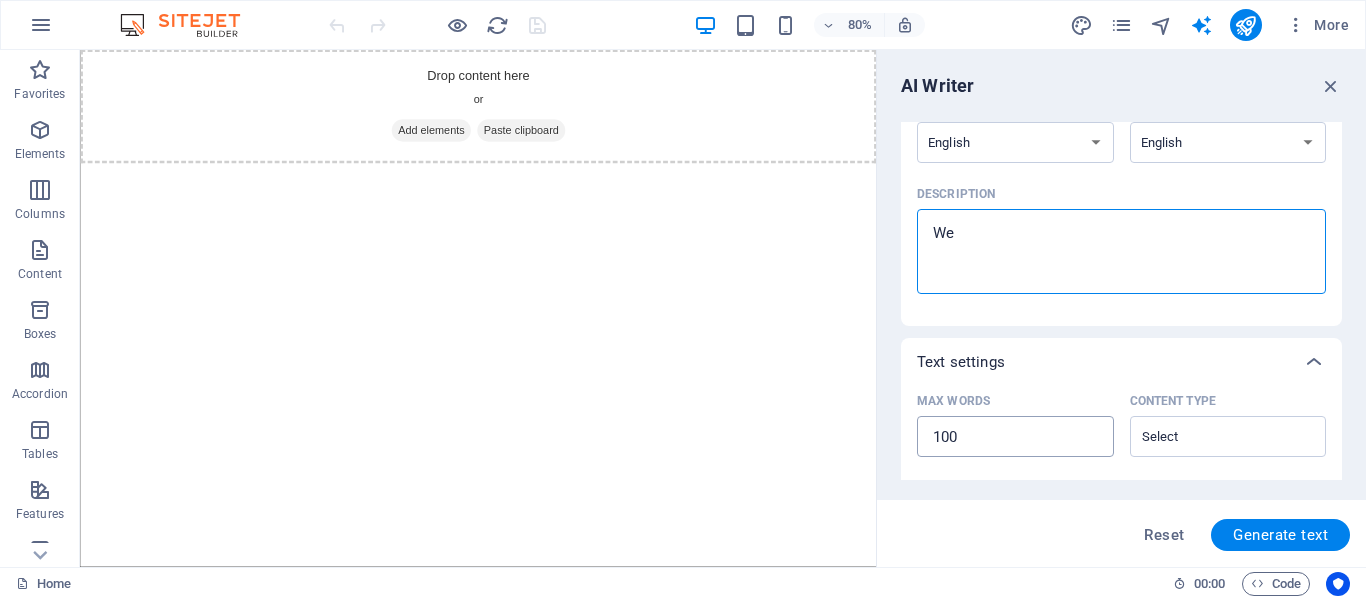 type on "Wel" 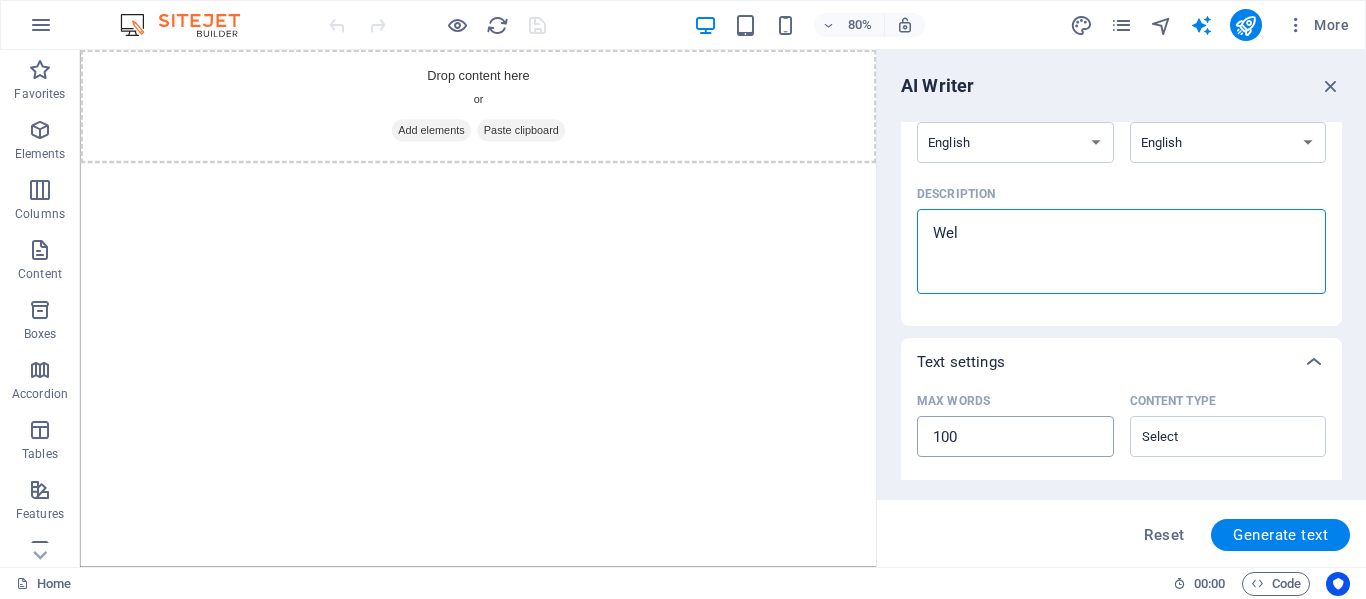 type on "Welc" 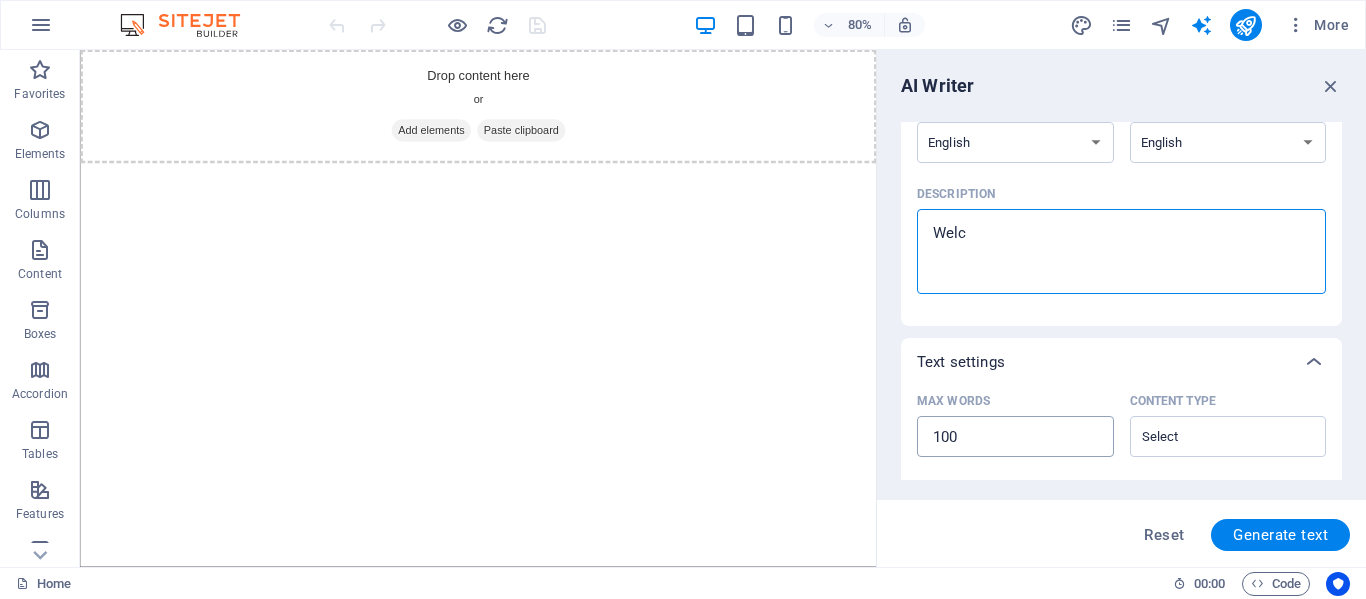 type on "Welco" 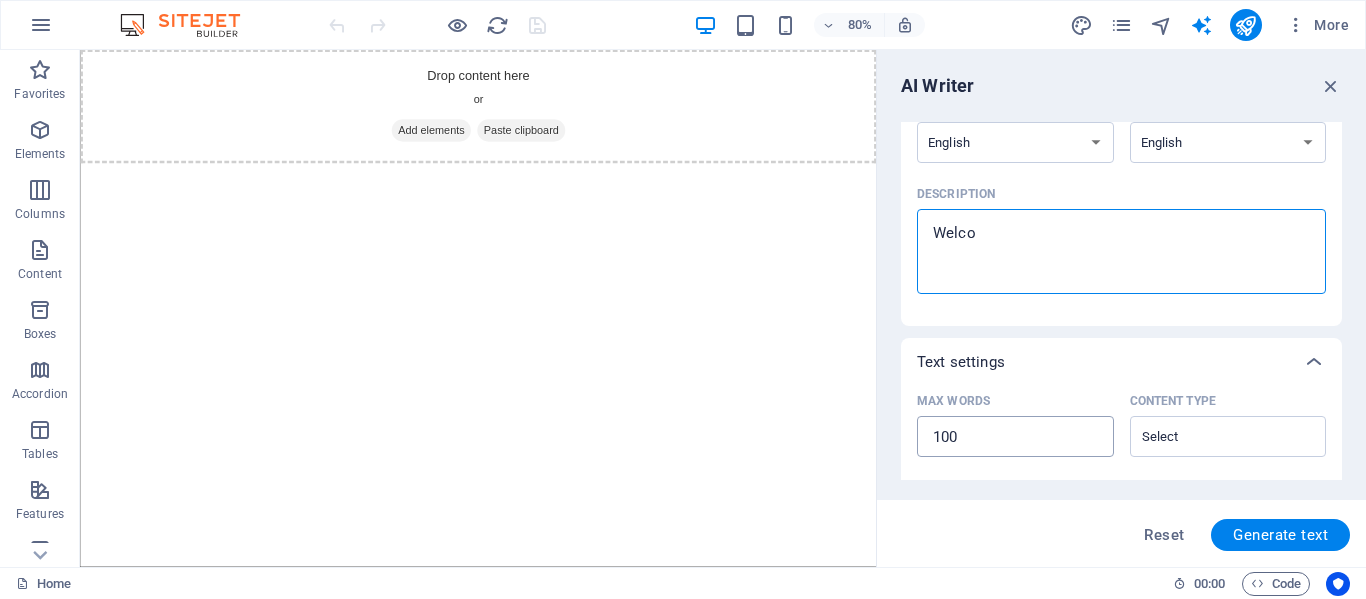 type on "Welcom" 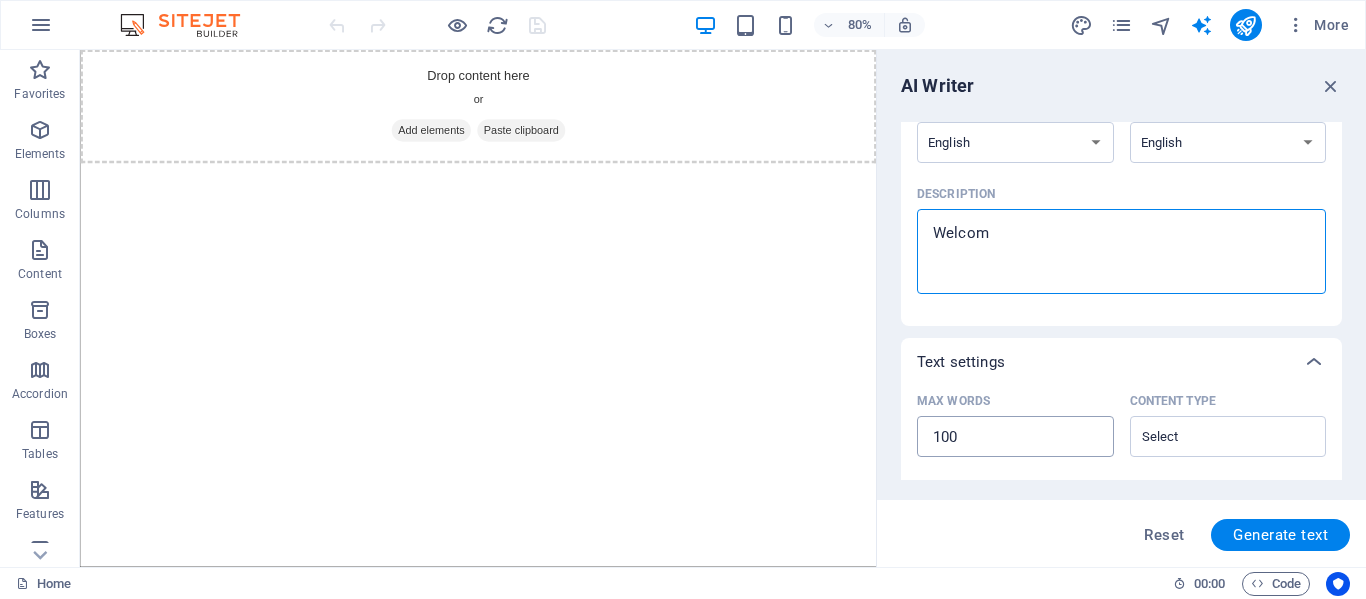 type on "Welcome" 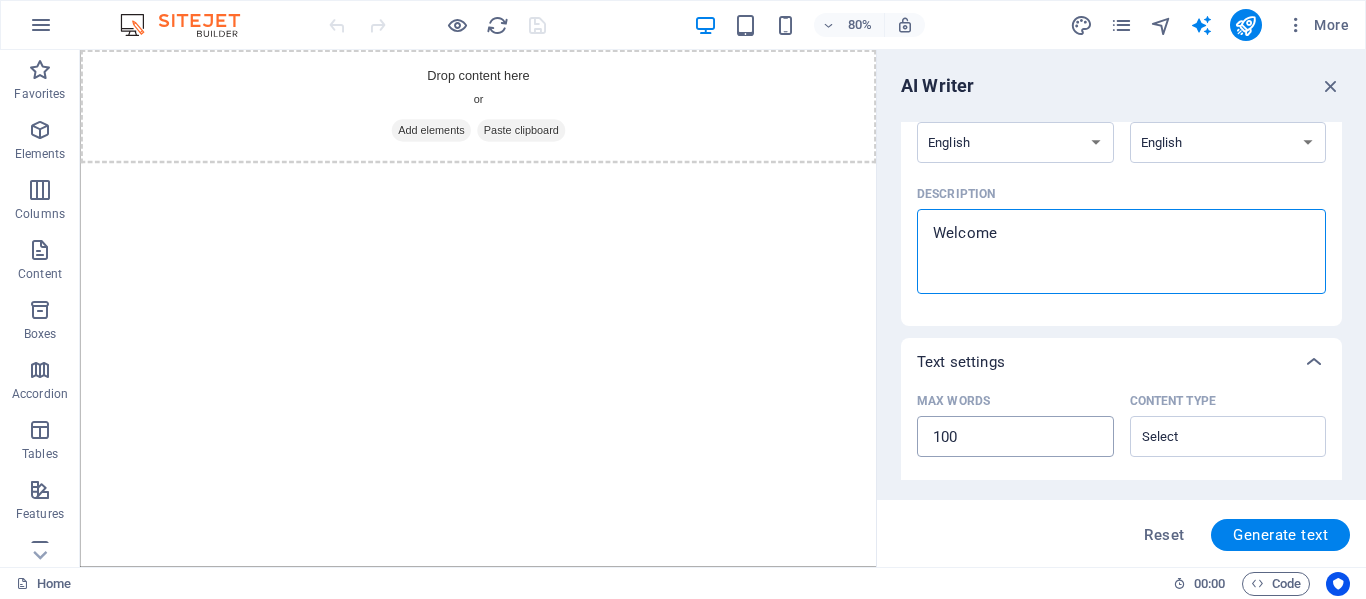 type on "x" 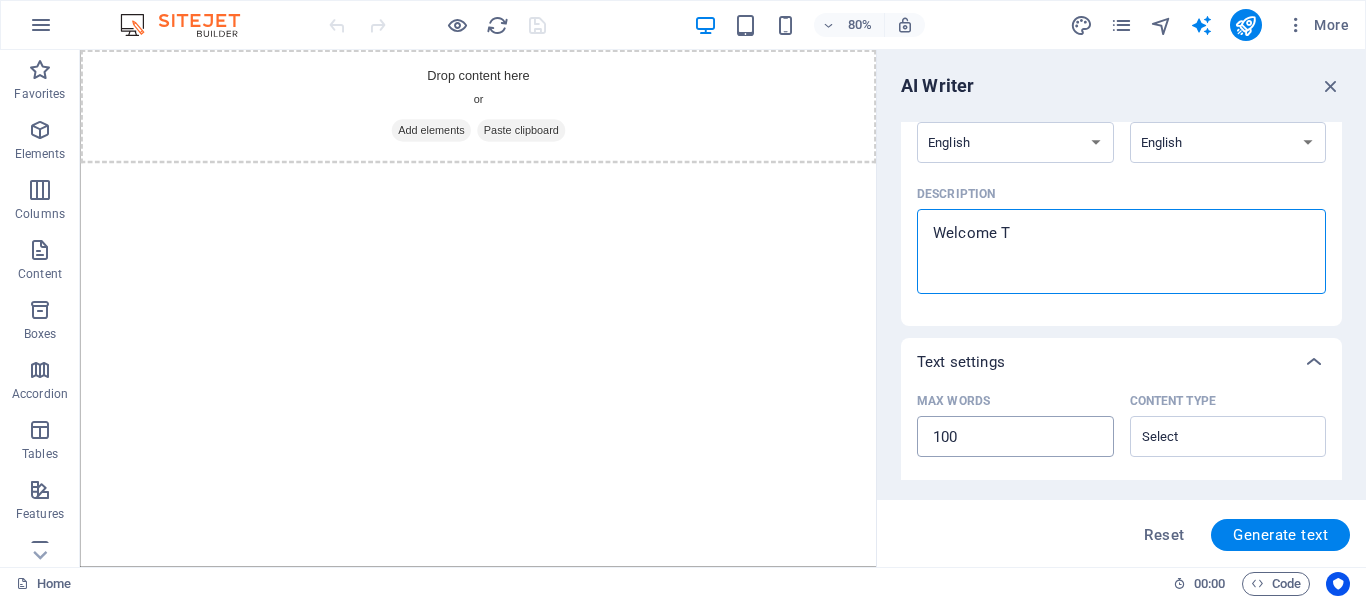 type on "Welcome To" 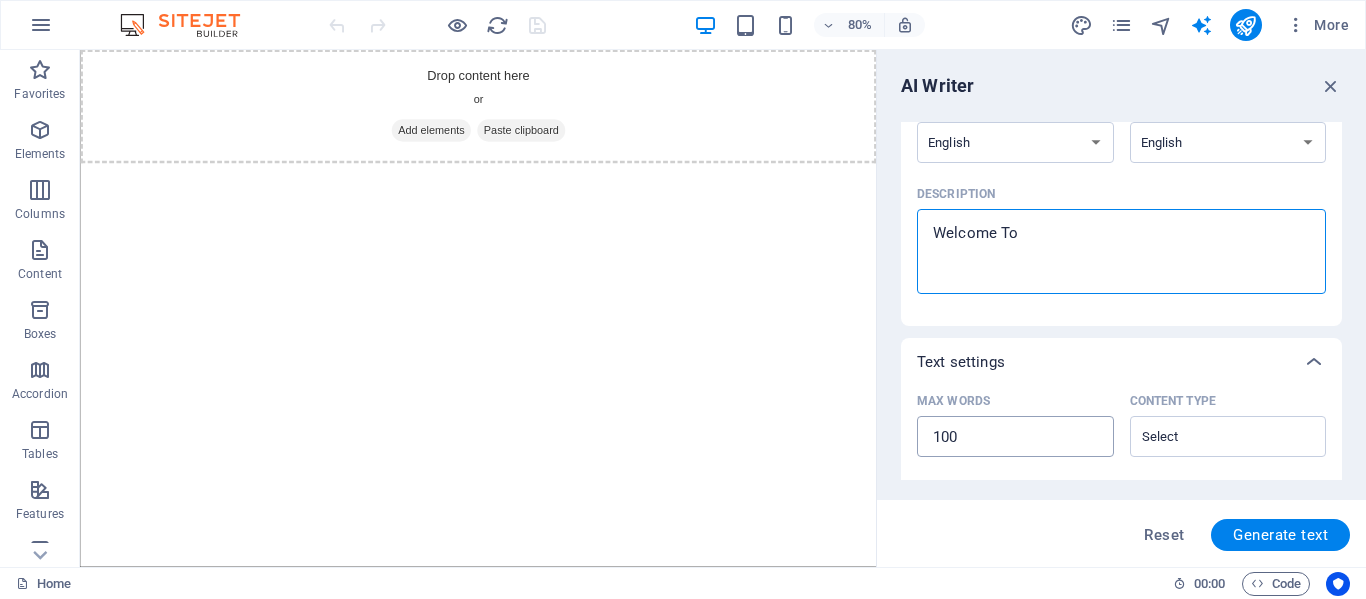 type on "Welcome To" 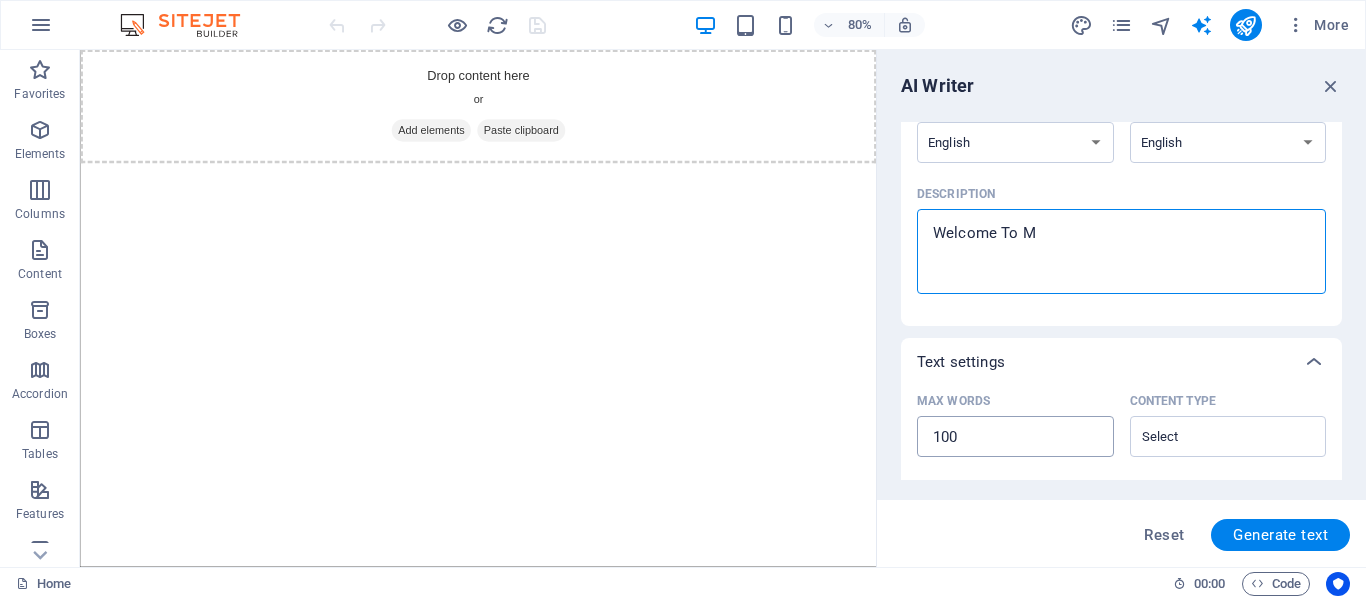type on "x" 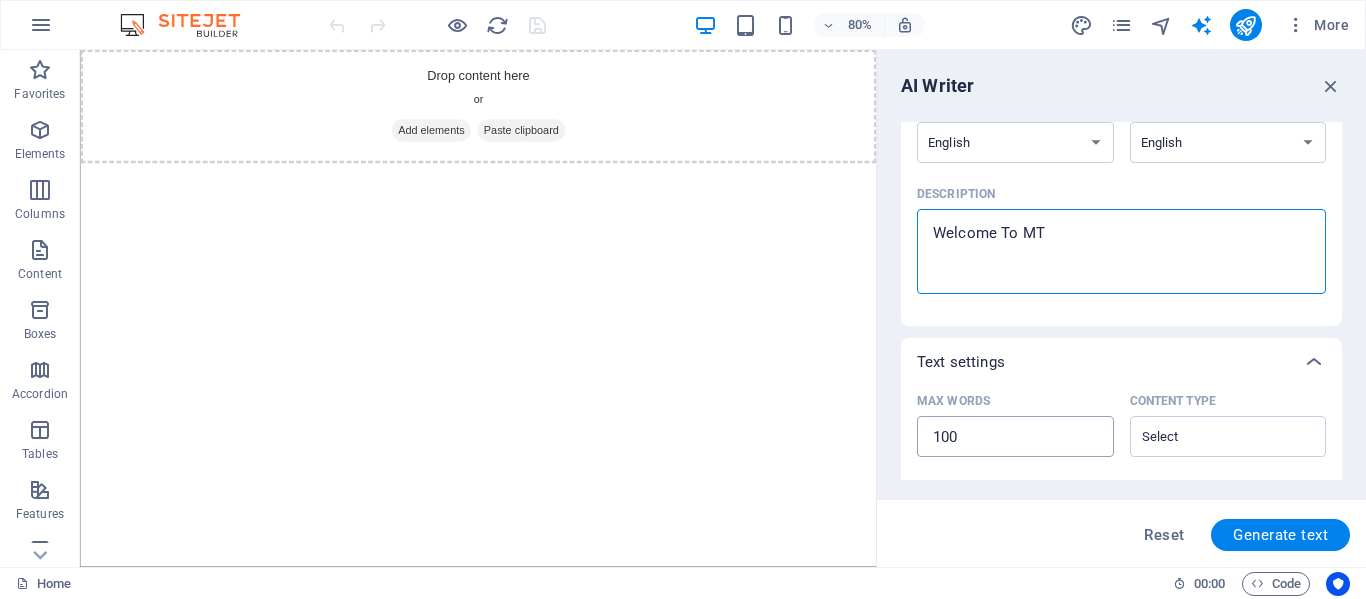 type on "Welcome To MTO" 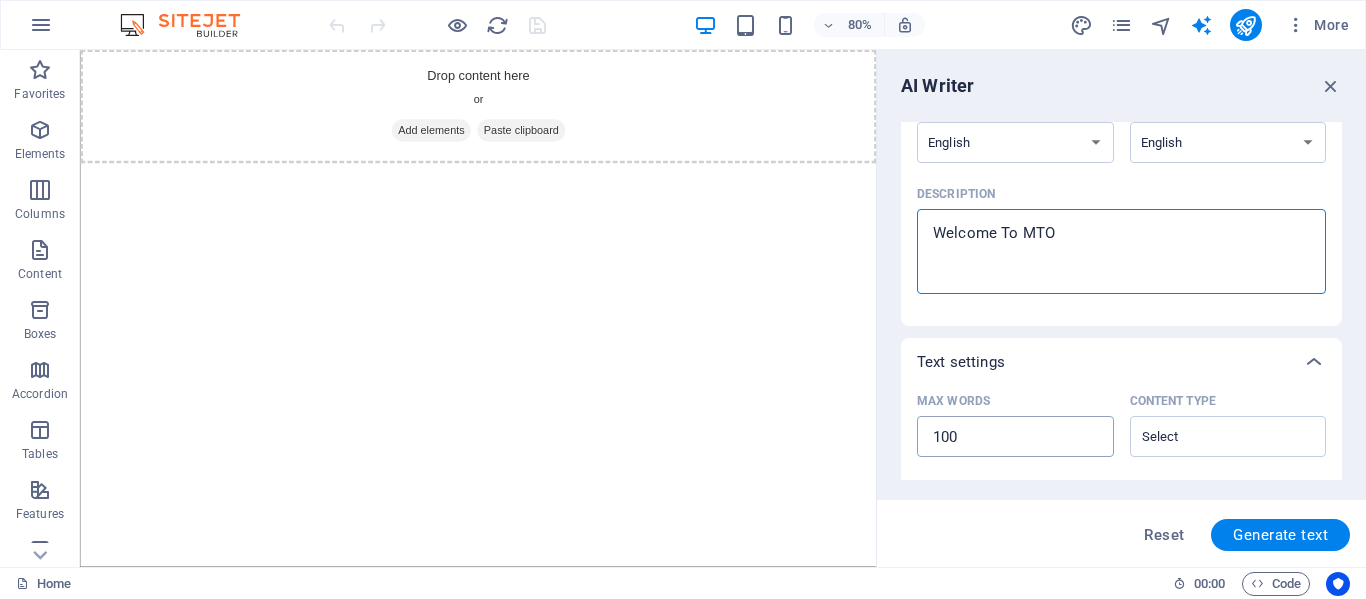 type on "Welcome To MTO" 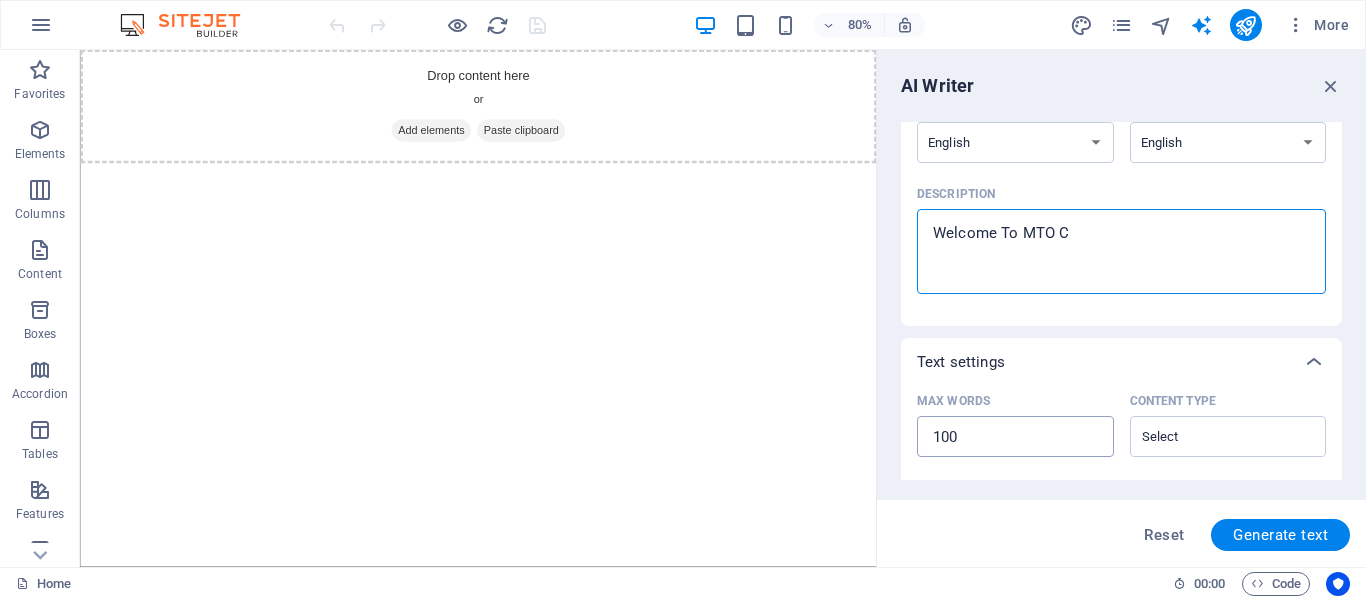 type on "Welcome To MTO Cr" 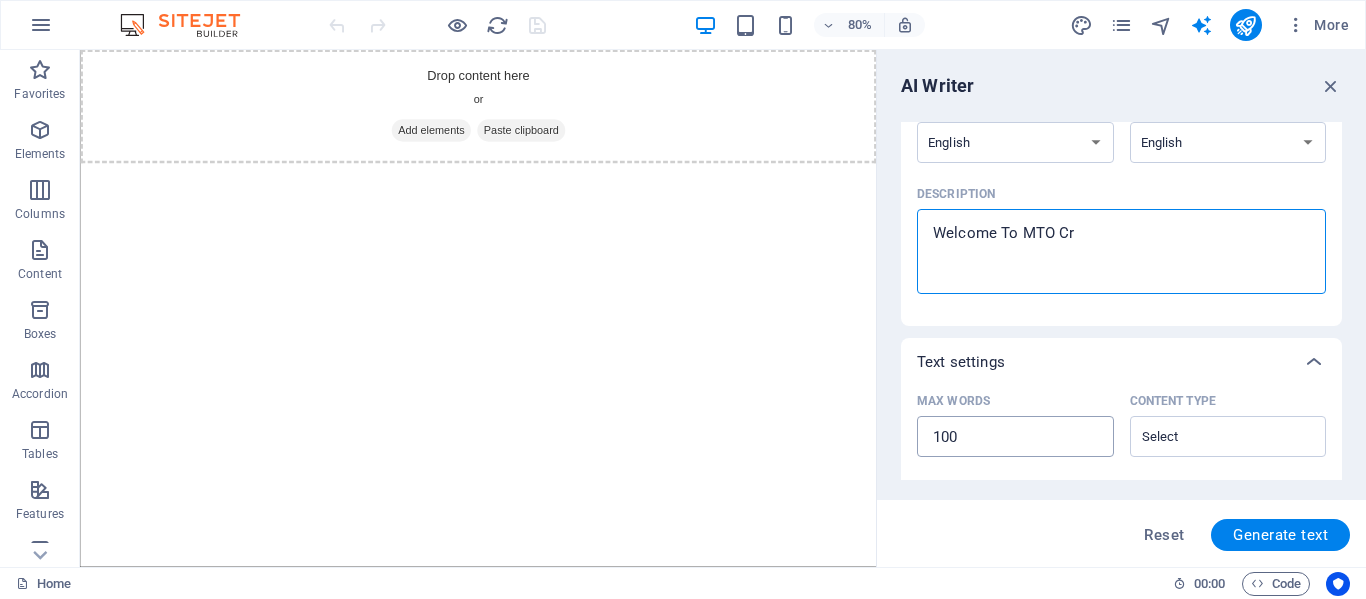 type on "Welcome To MTO Cre" 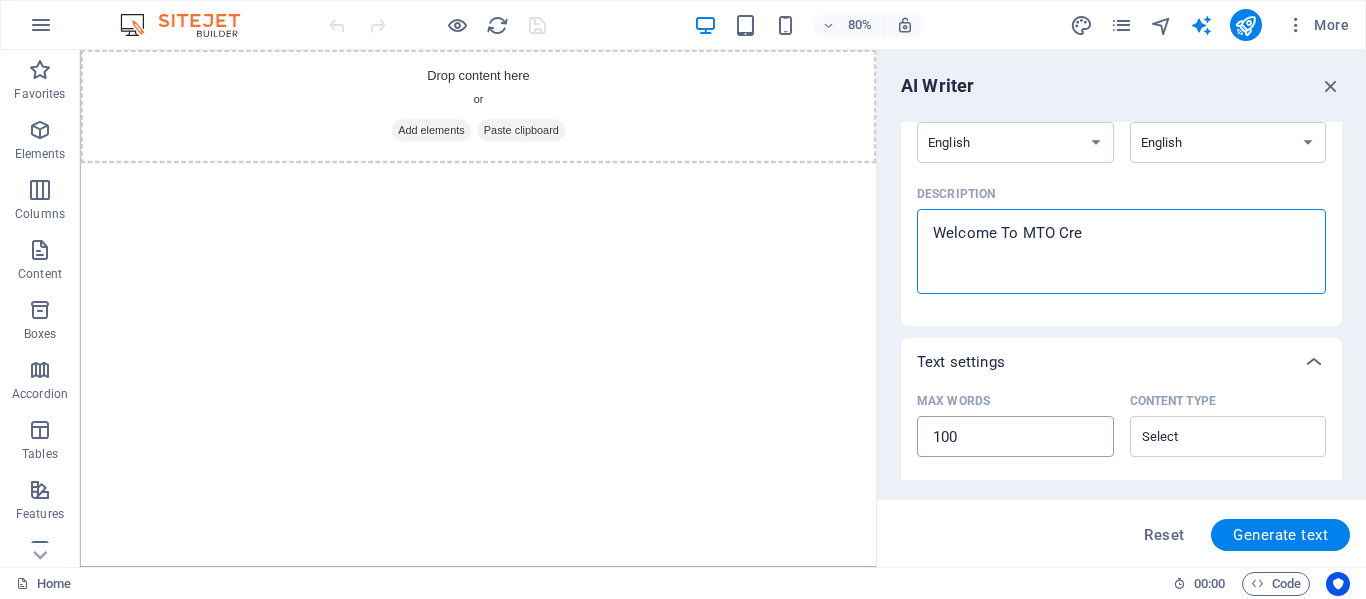 type on "Welcome To MTO Crea" 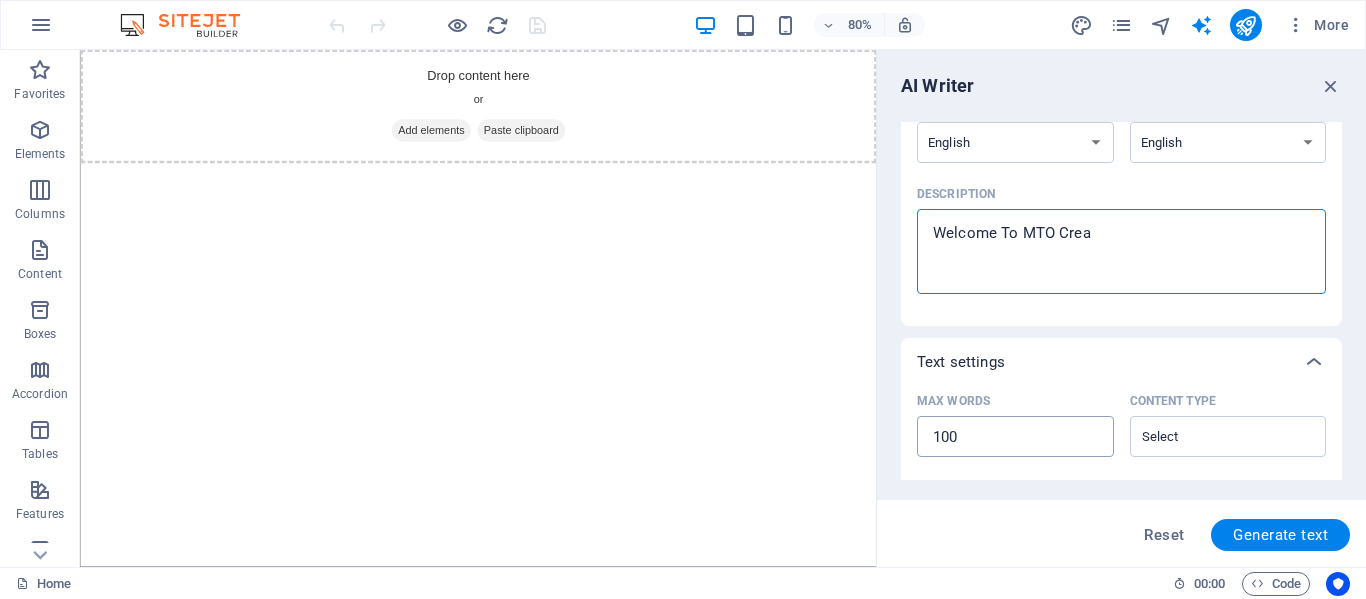 type on "x" 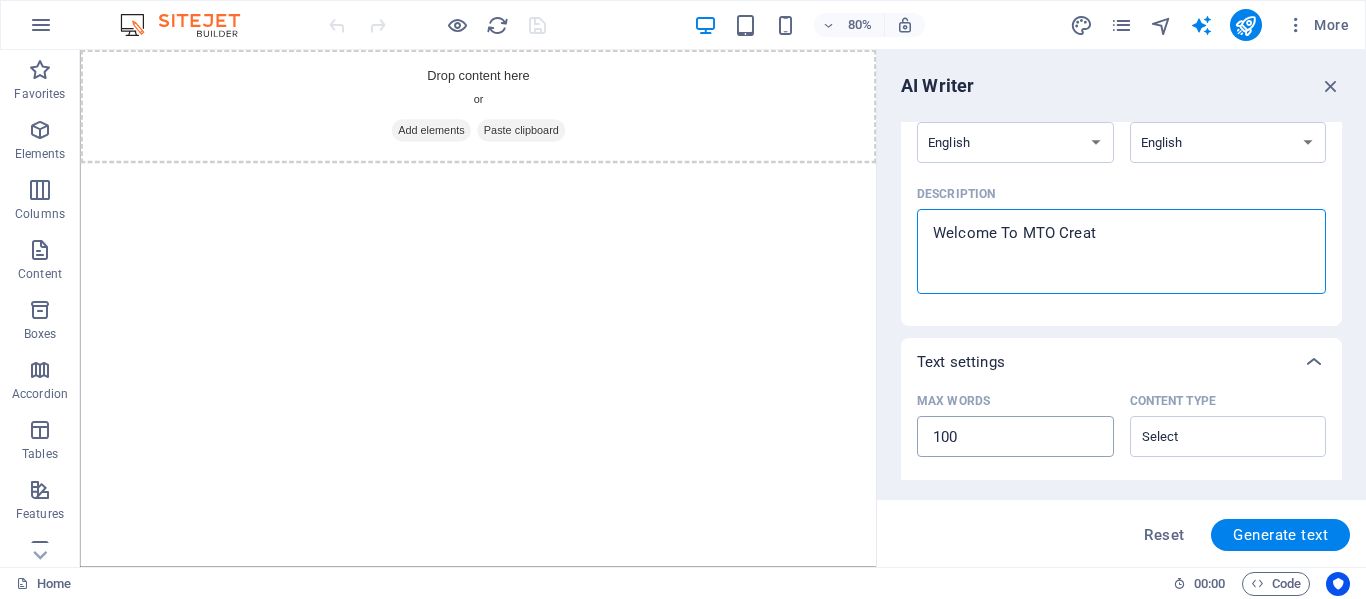 type on "Welcome To MTO Creati" 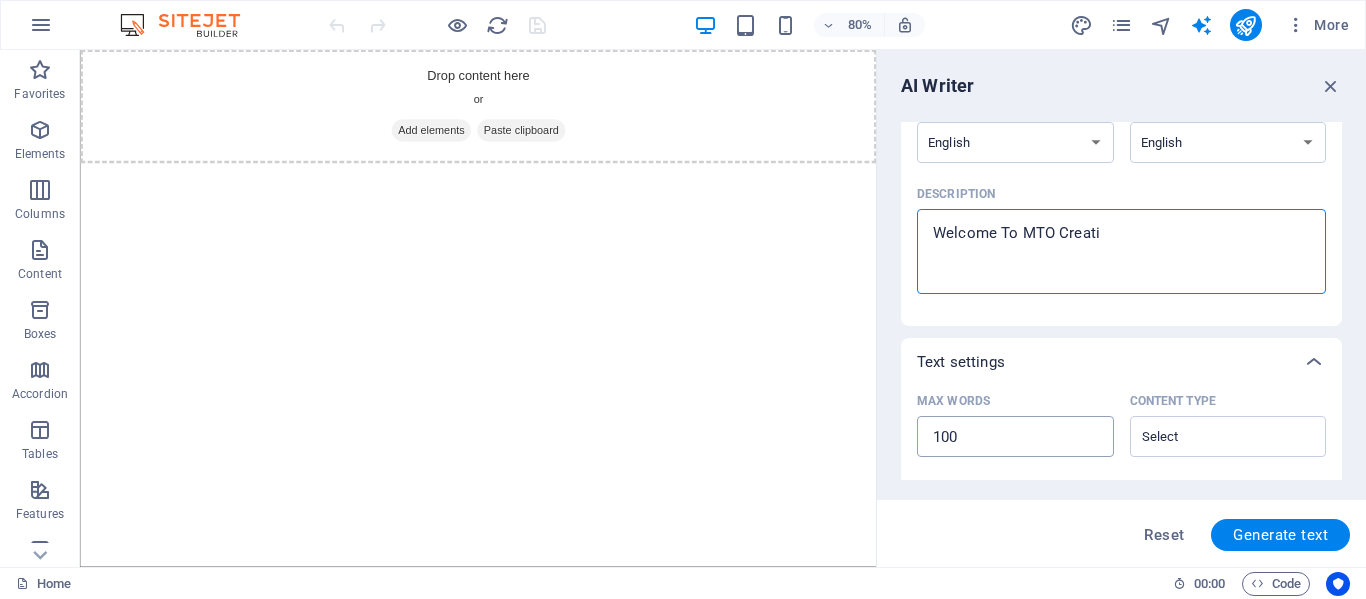 type on "Welcome To MTO Creativ" 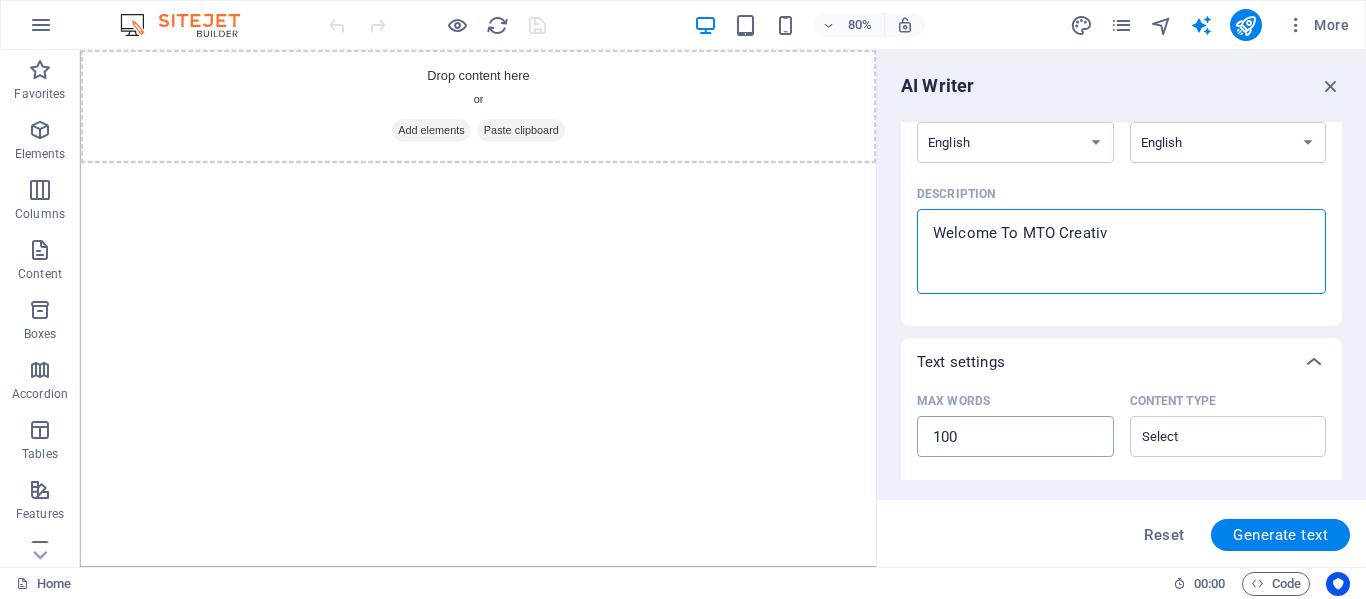 type on "Welcome To MTO Creative" 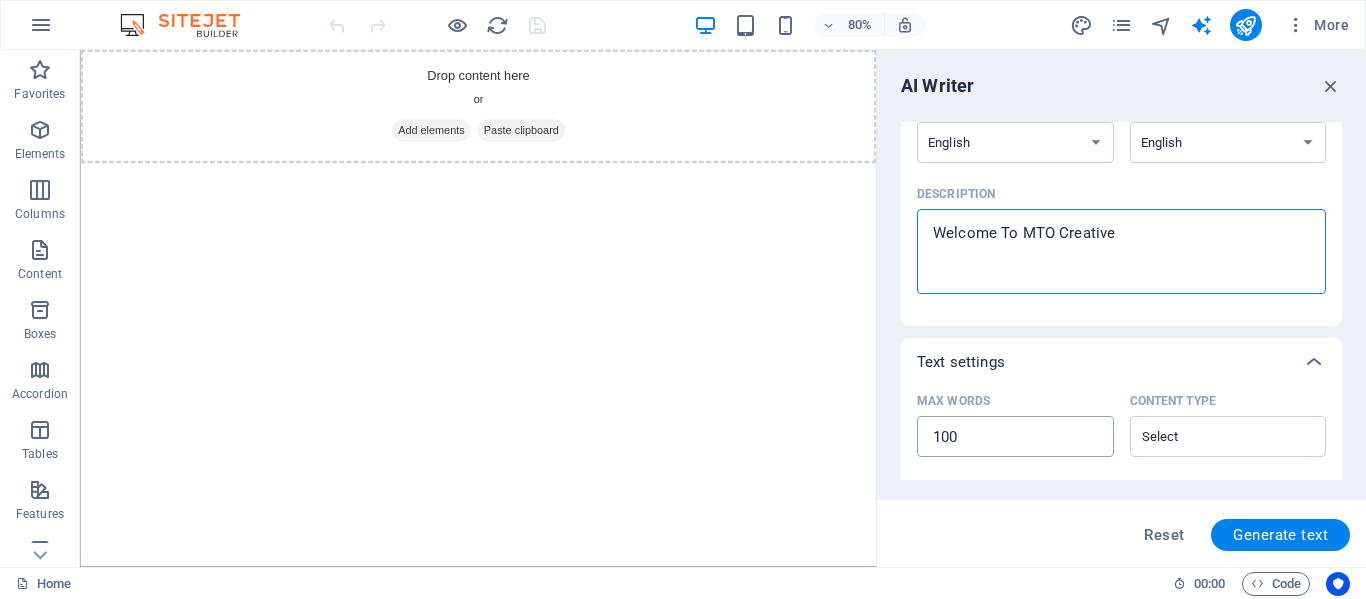 type on "Welcome To MTO Creative" 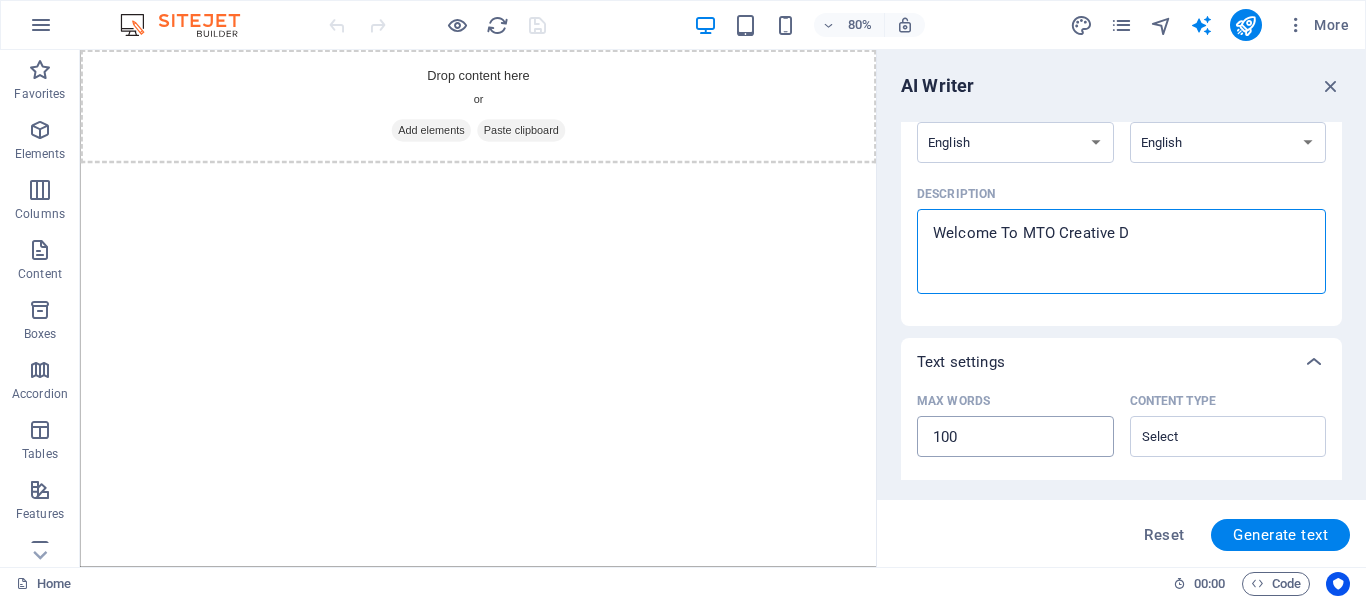 type on "Welcome To MTO Creative De" 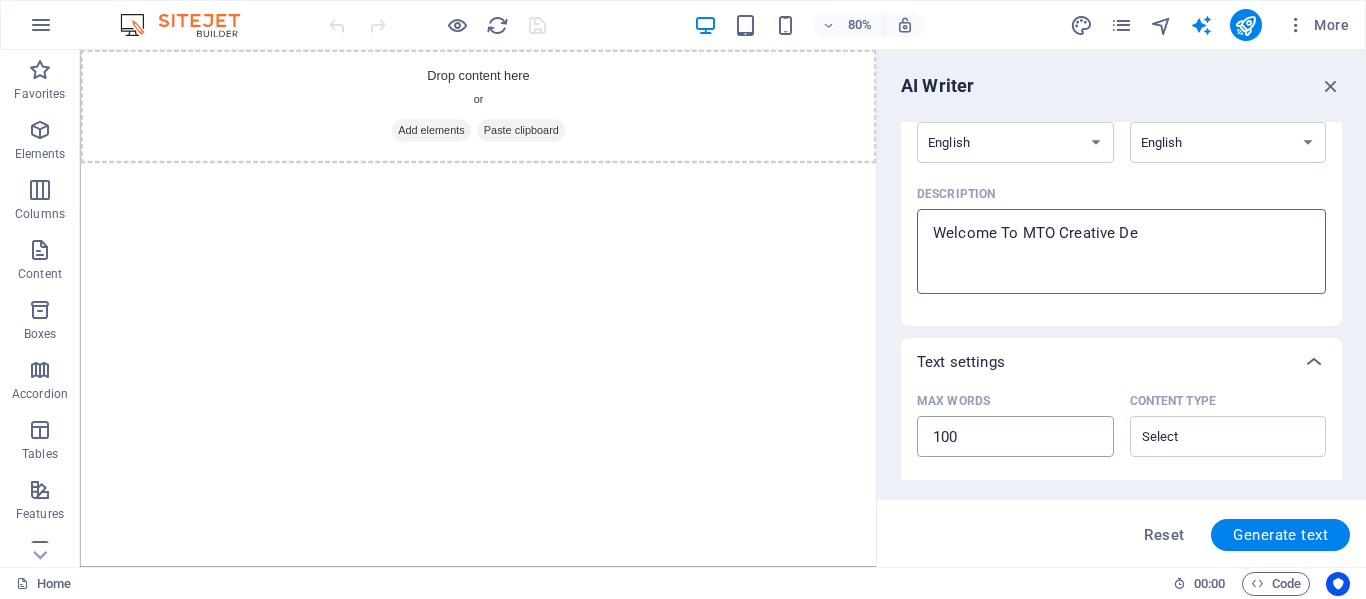 type on "Welcome To MTO Creative Des" 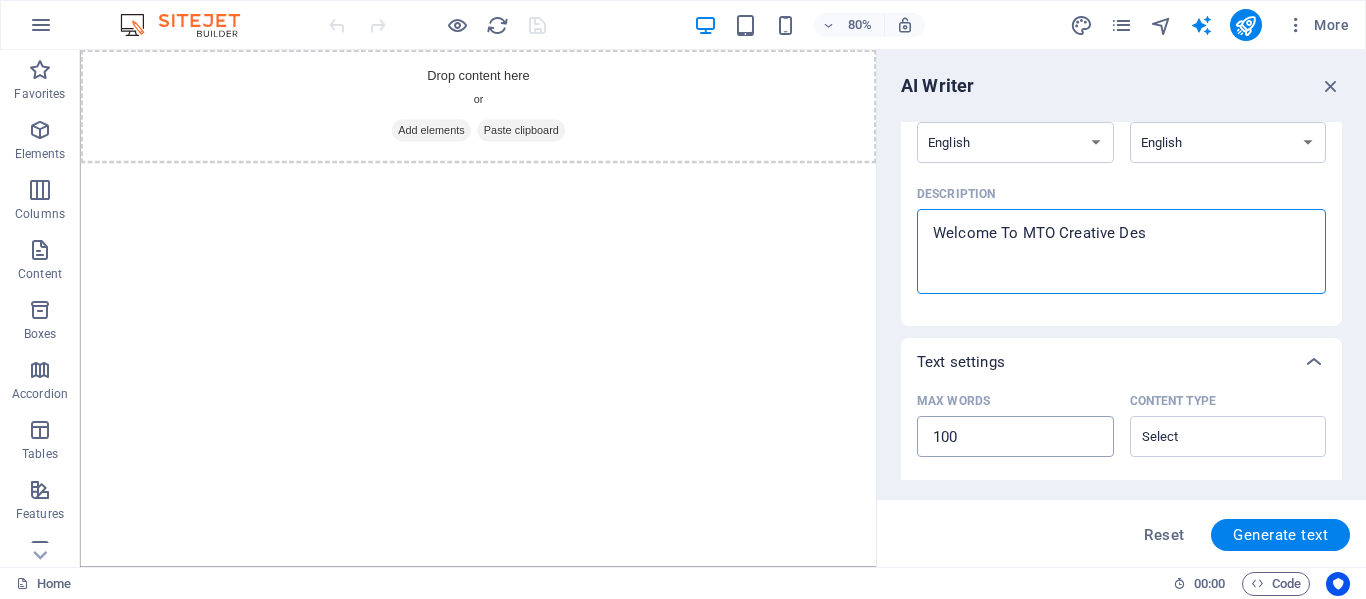 type on "Welcome To MTO Creative Desi" 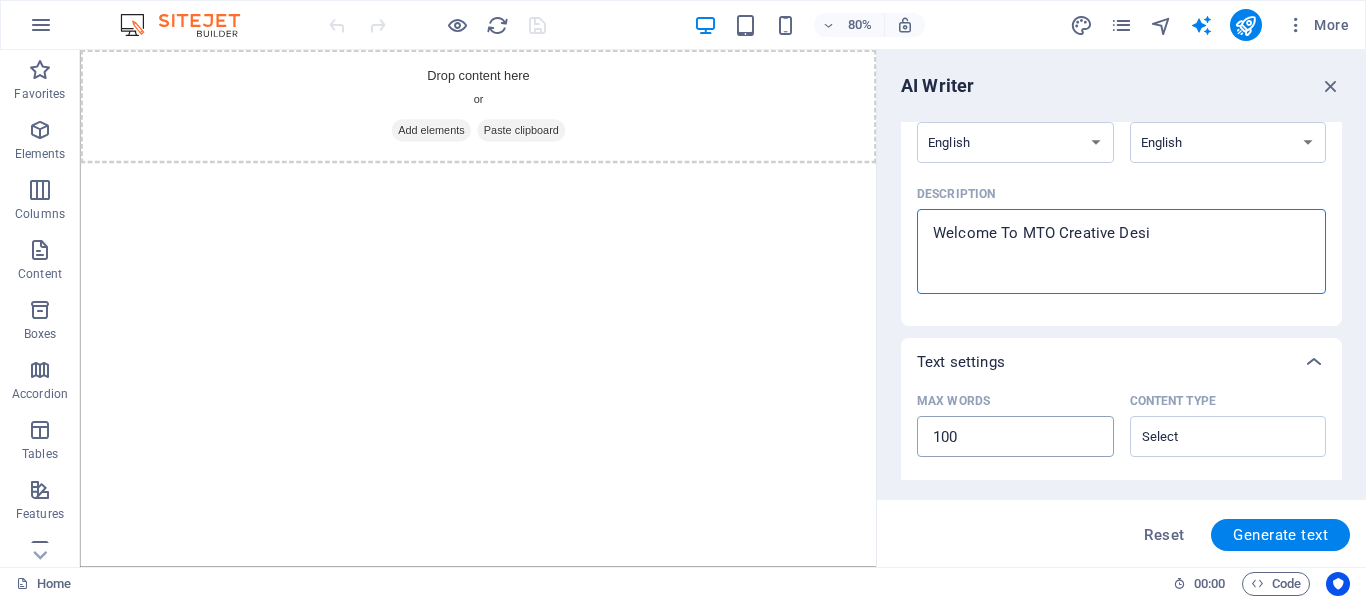 type on "Welcome To MTO Creative Desig" 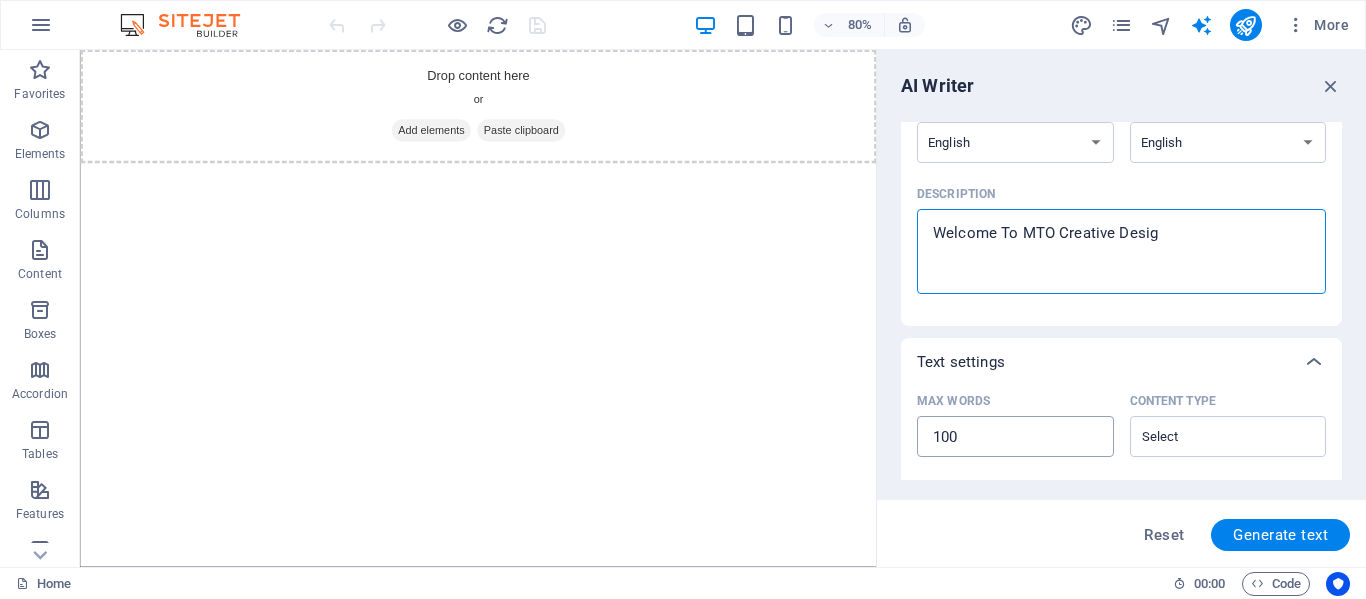 type on "Welcome To MTO Creative Design" 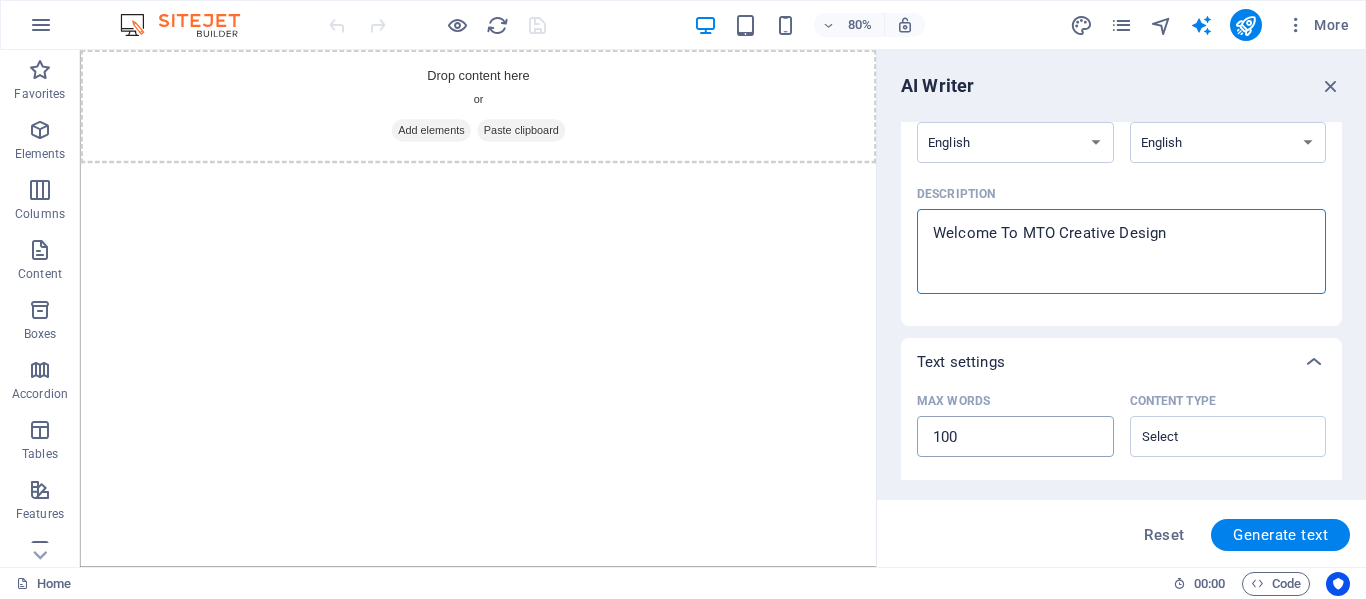 type on "Welcome To MTO Creative Designs" 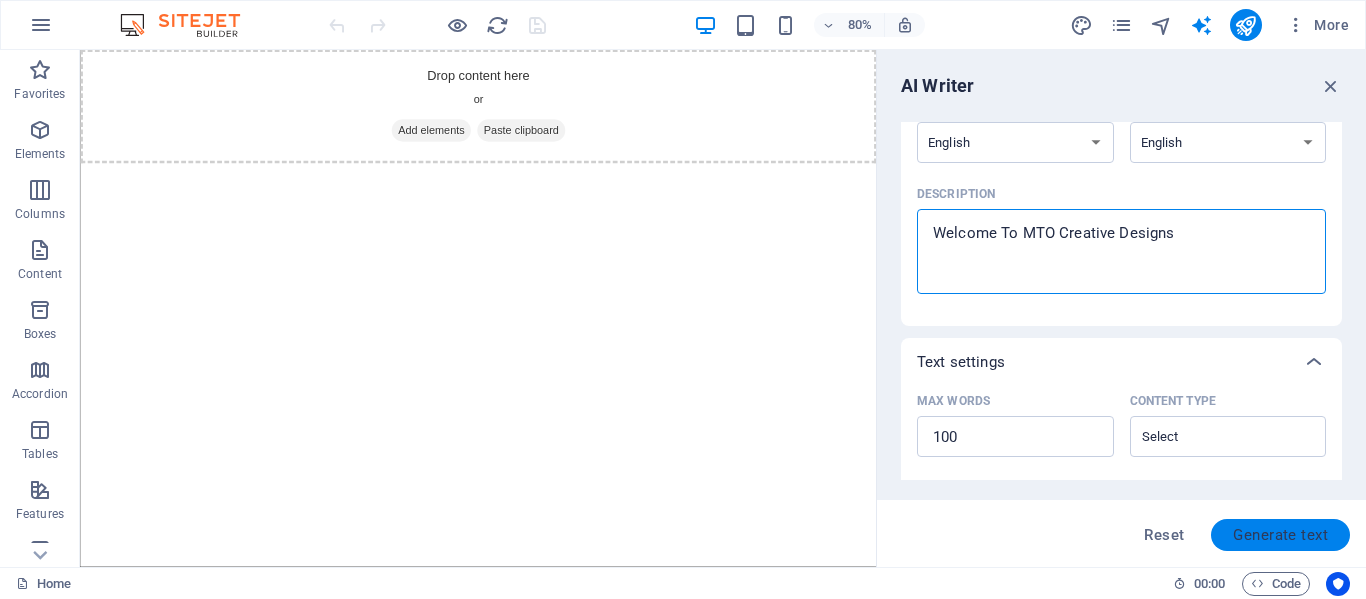 type on "Welcome To MTO Creative Designs" 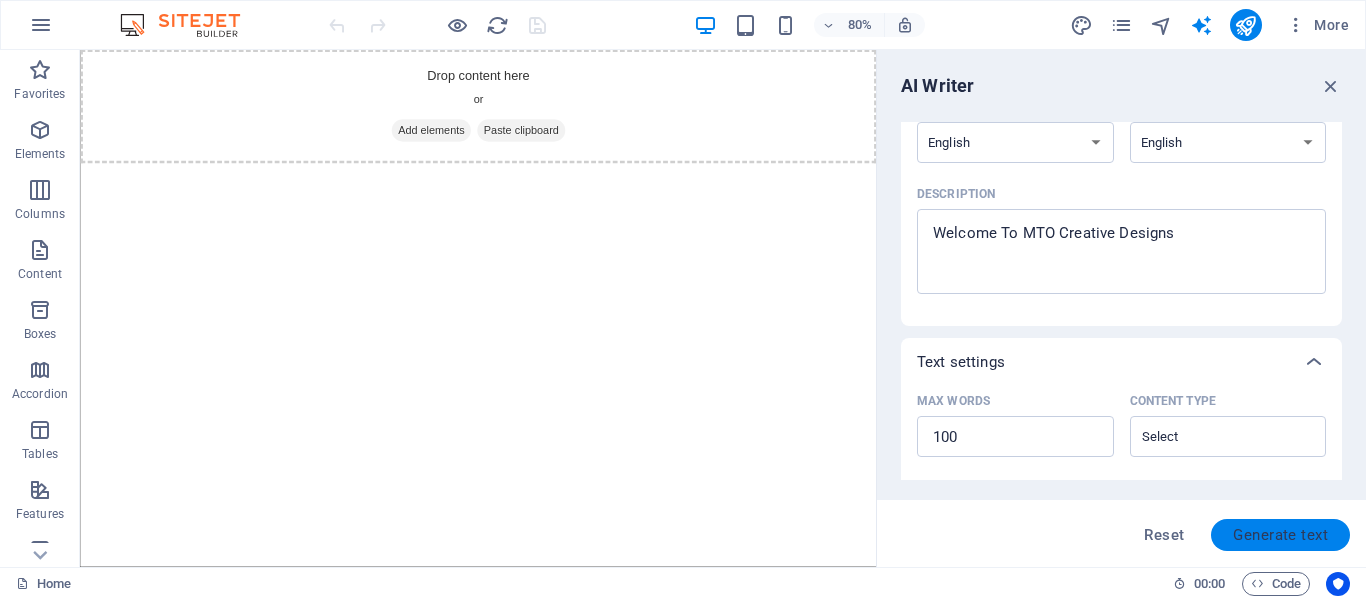 click on "Generate text" at bounding box center [1280, 535] 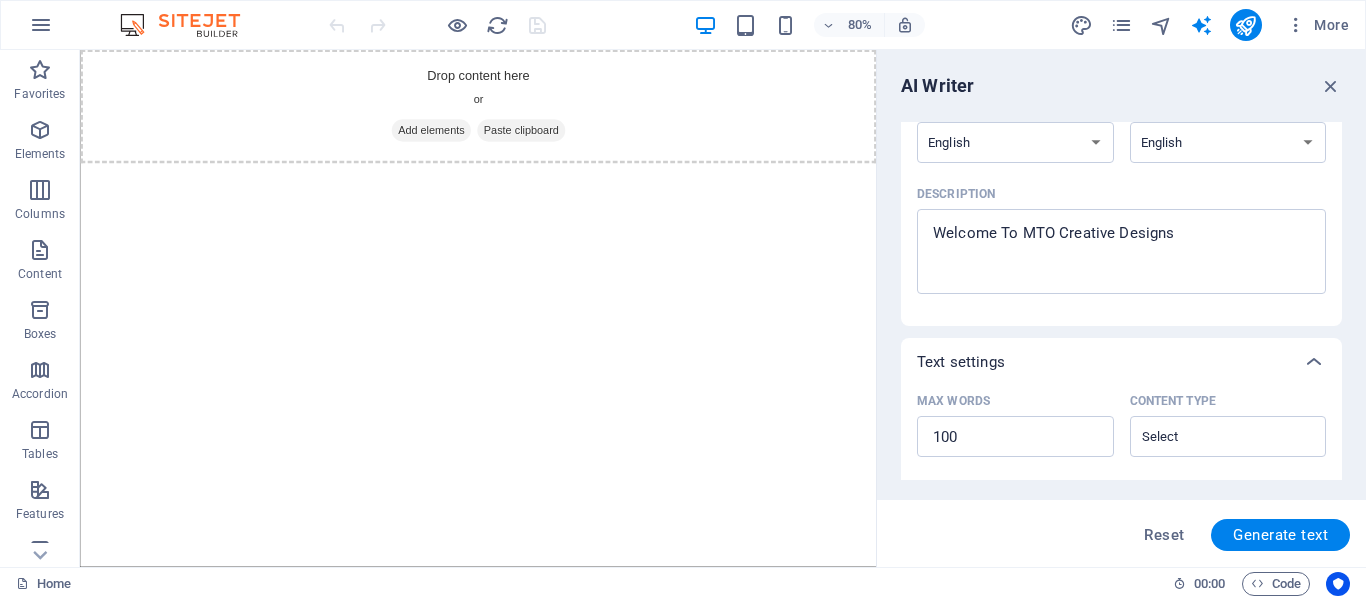 type on "x" 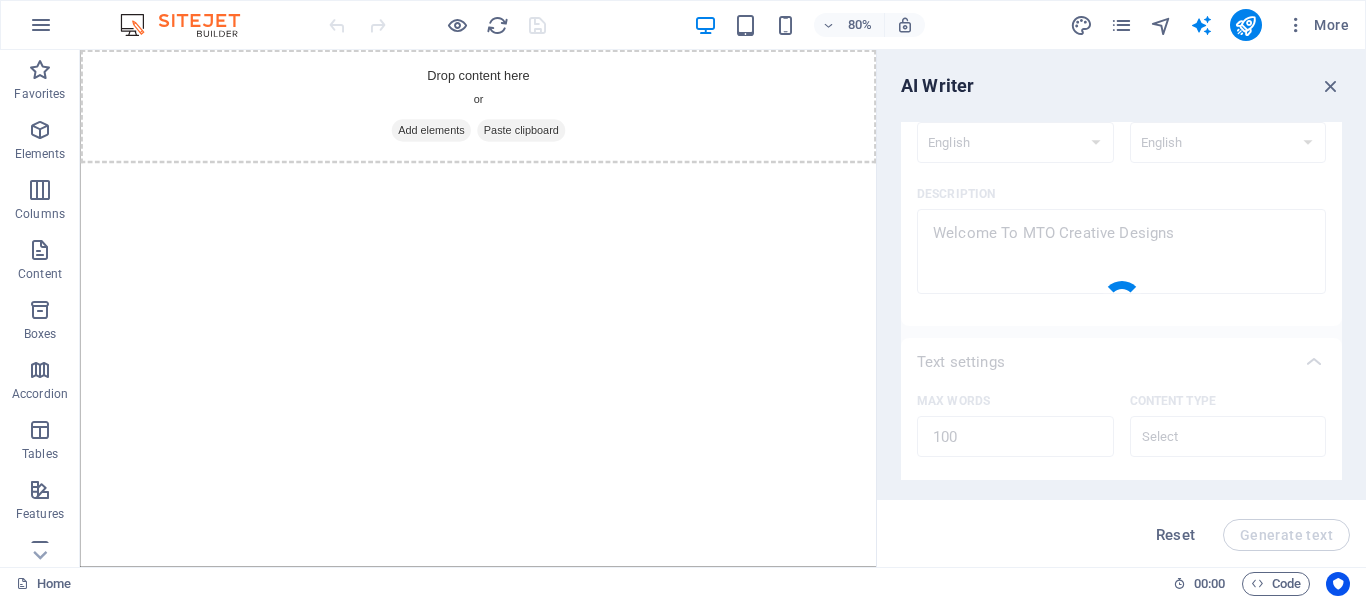 type on "x" 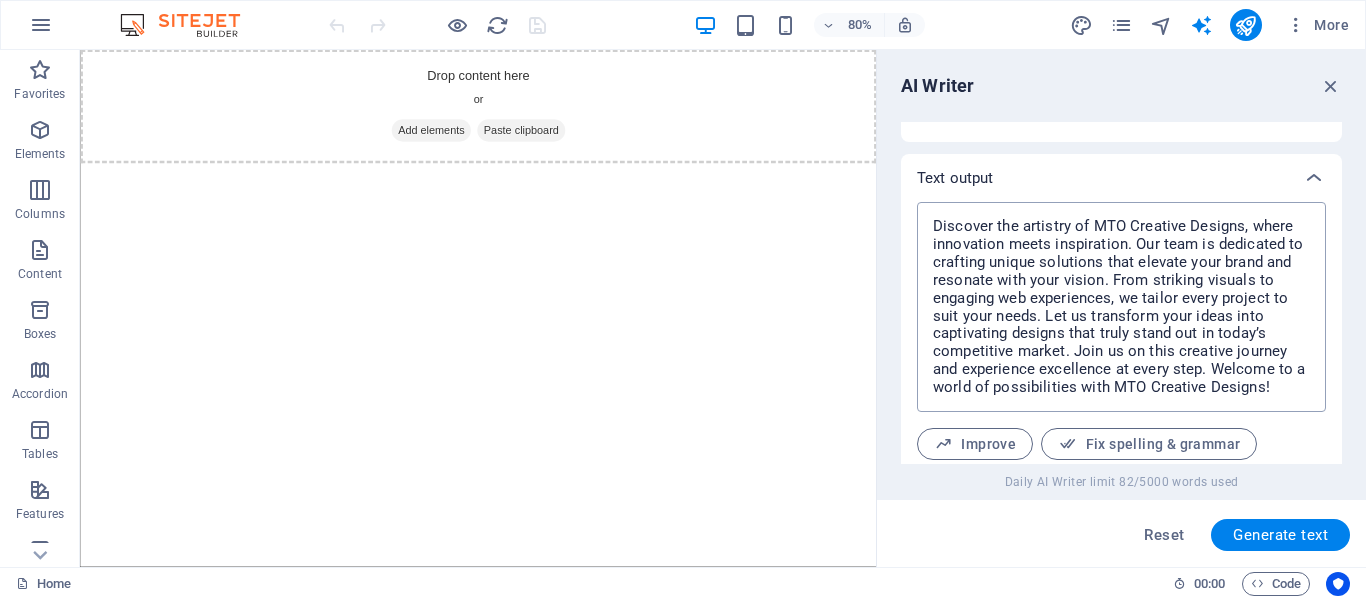 scroll, scrollTop: 821, scrollLeft: 0, axis: vertical 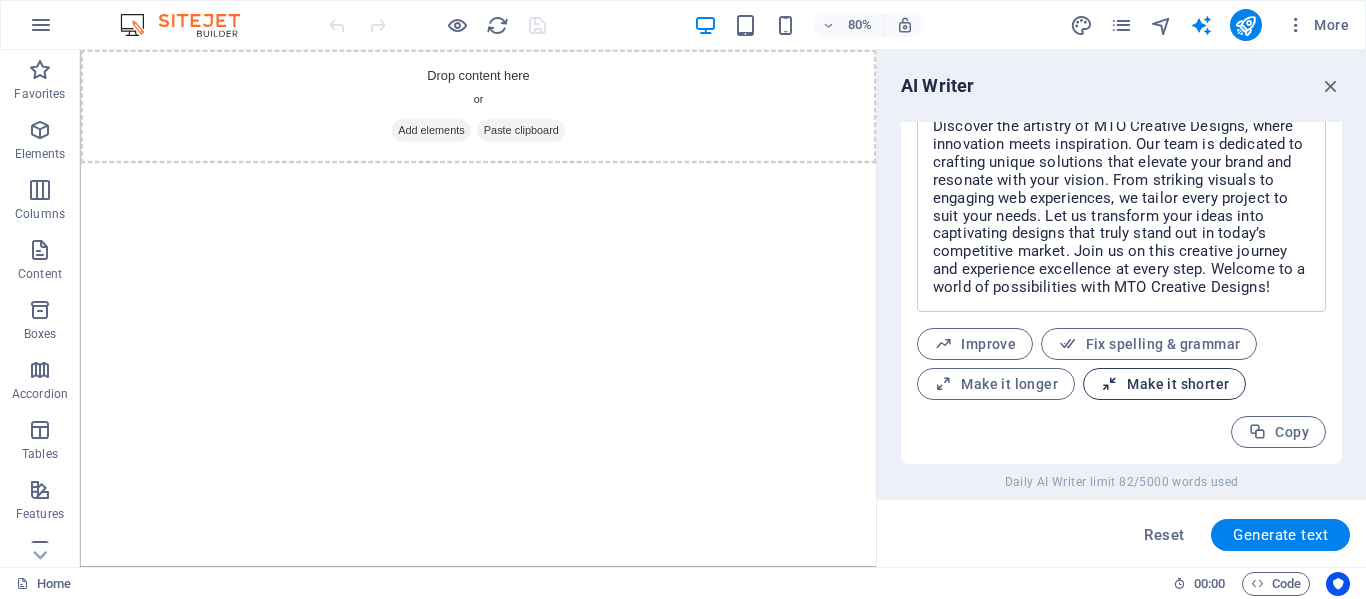 click on "Make it shorter" at bounding box center (1164, 384) 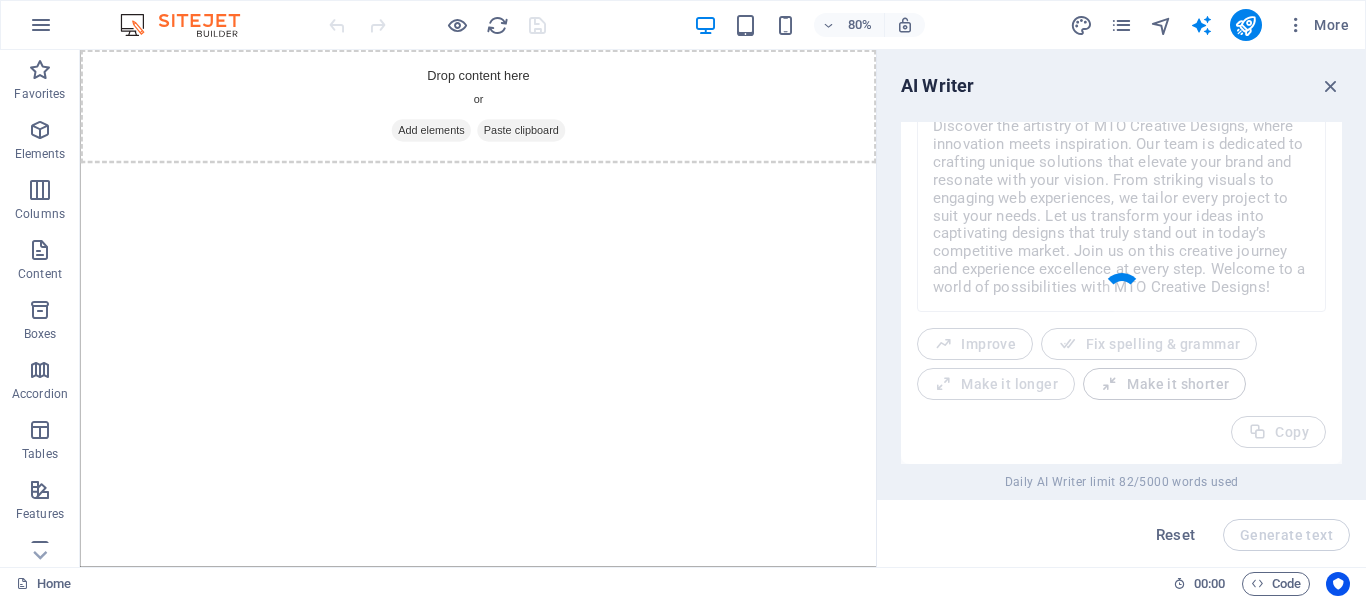 type on "x" 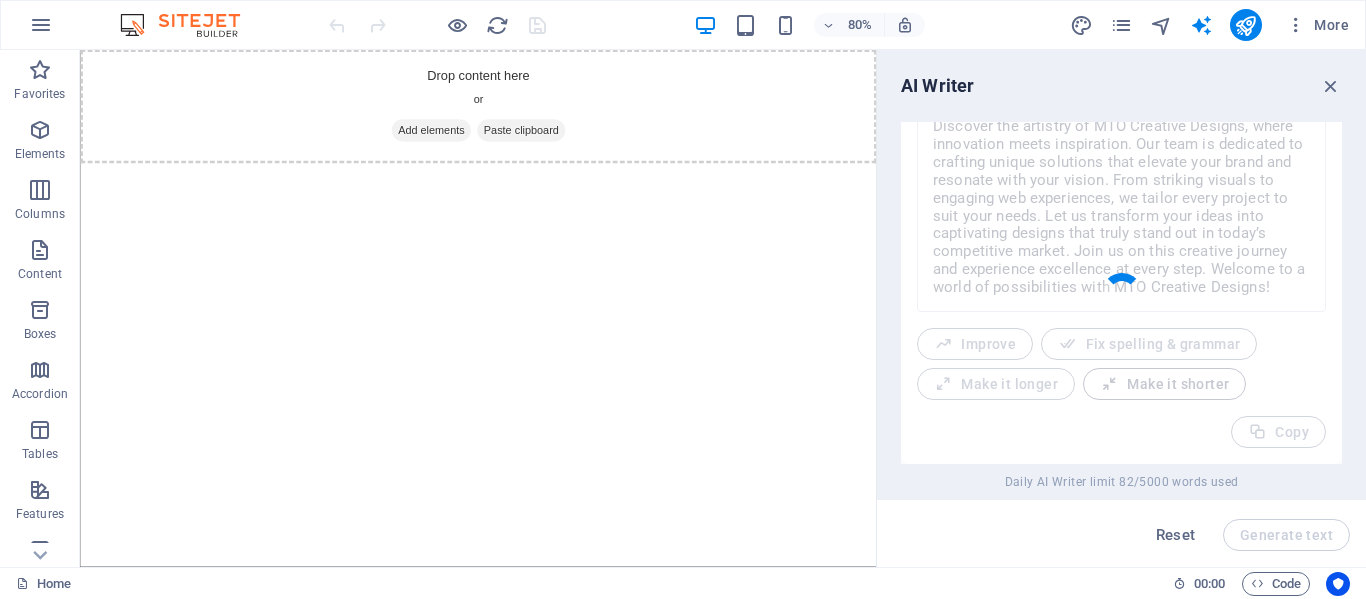 type on "x" 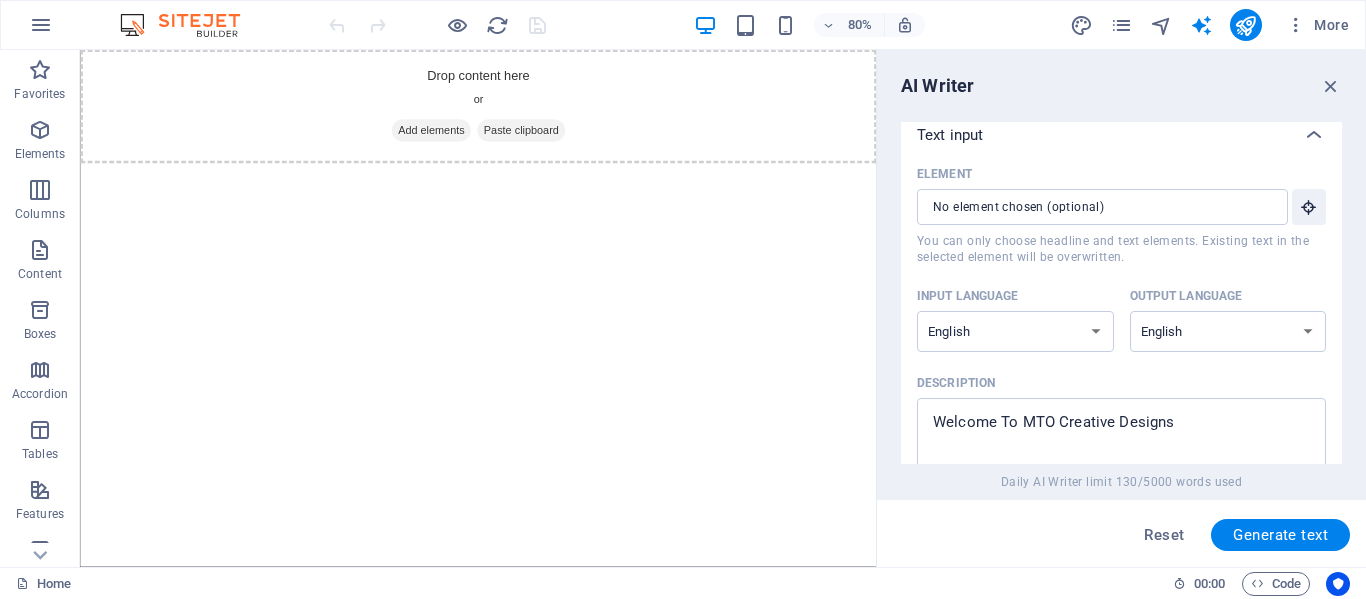 scroll, scrollTop: 0, scrollLeft: 0, axis: both 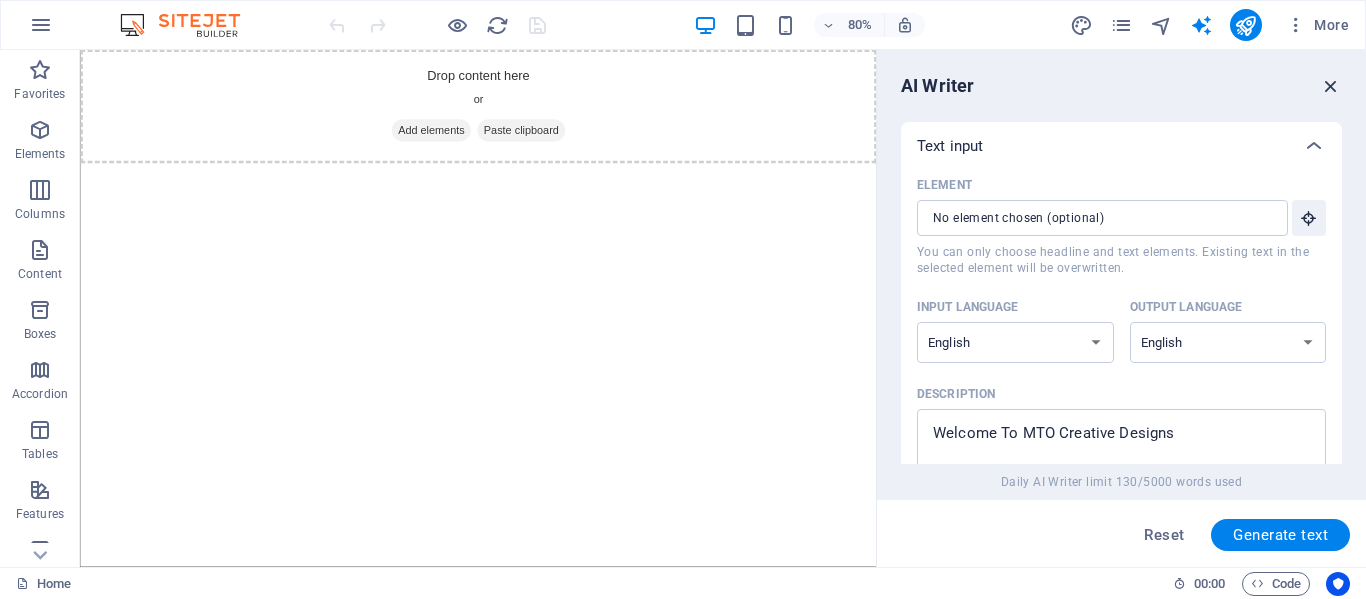 click at bounding box center (1331, 86) 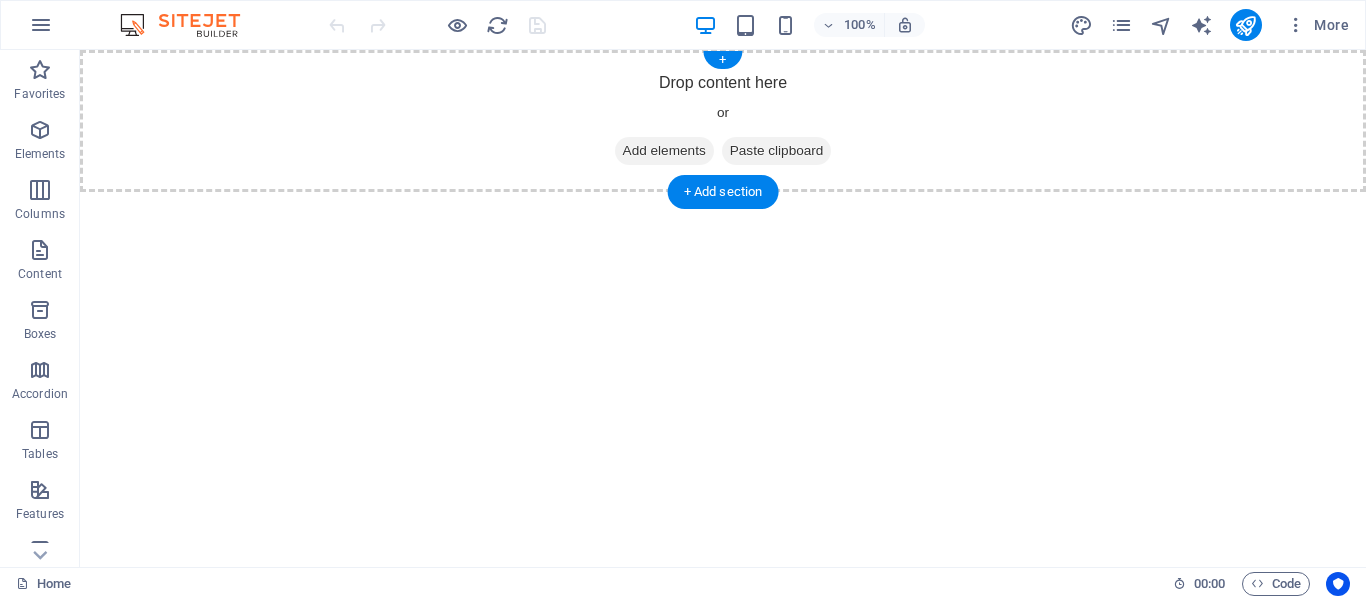 click on "Drop content here or  Add elements  Paste clipboard" at bounding box center [723, 121] 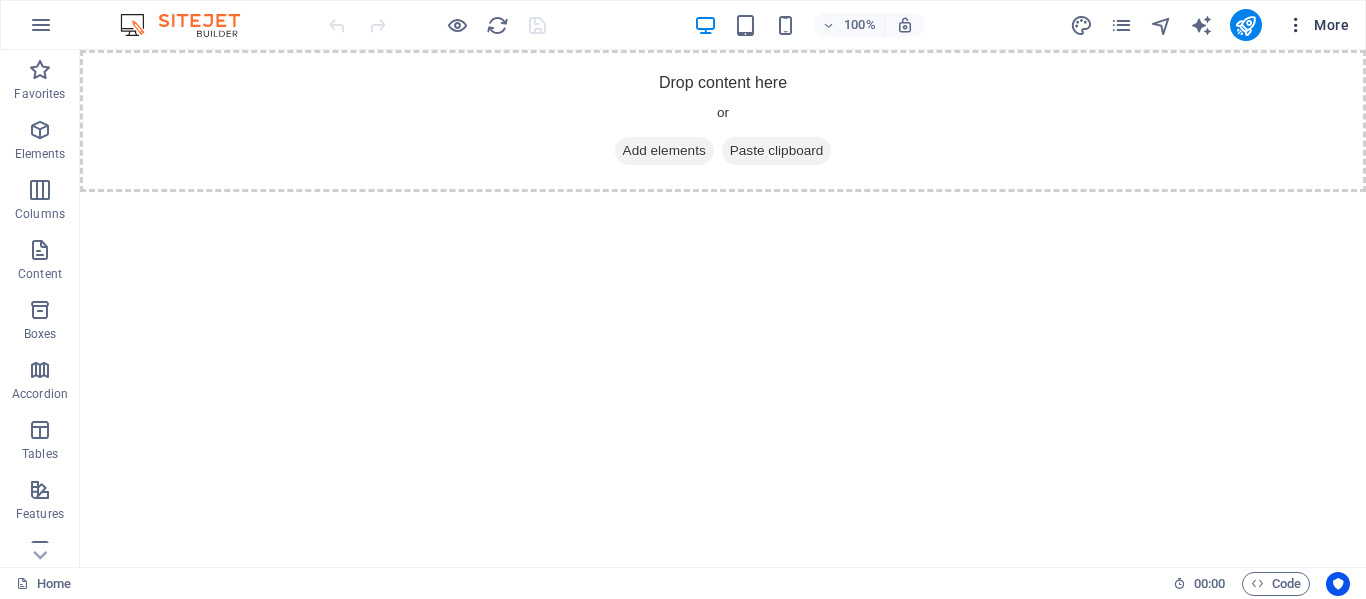 click on "More" at bounding box center [1317, 25] 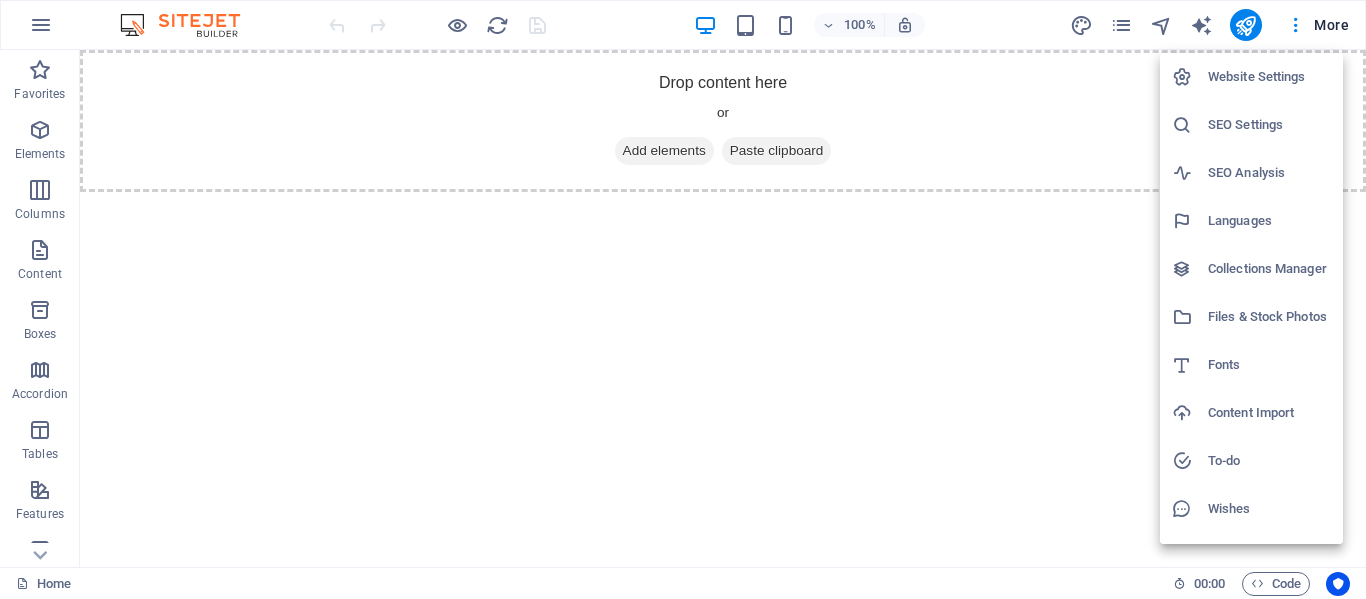 click on "Fonts" at bounding box center [1269, 365] 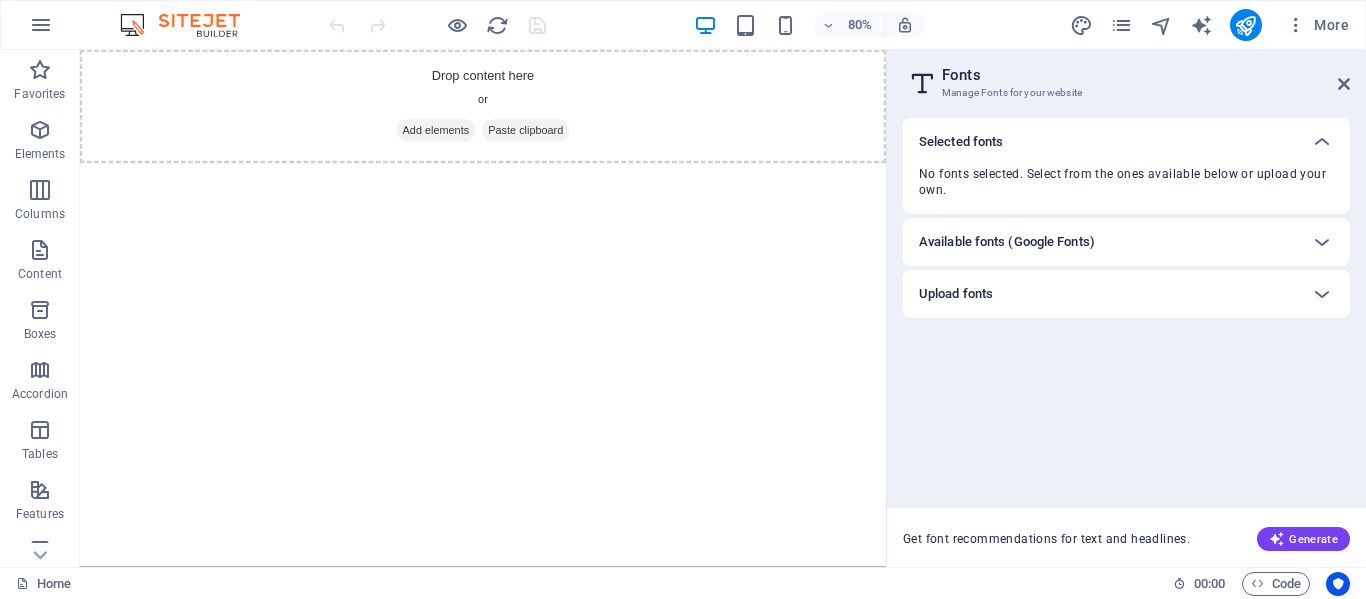 click on "Available fonts (Google Fonts)" at bounding box center [1108, 242] 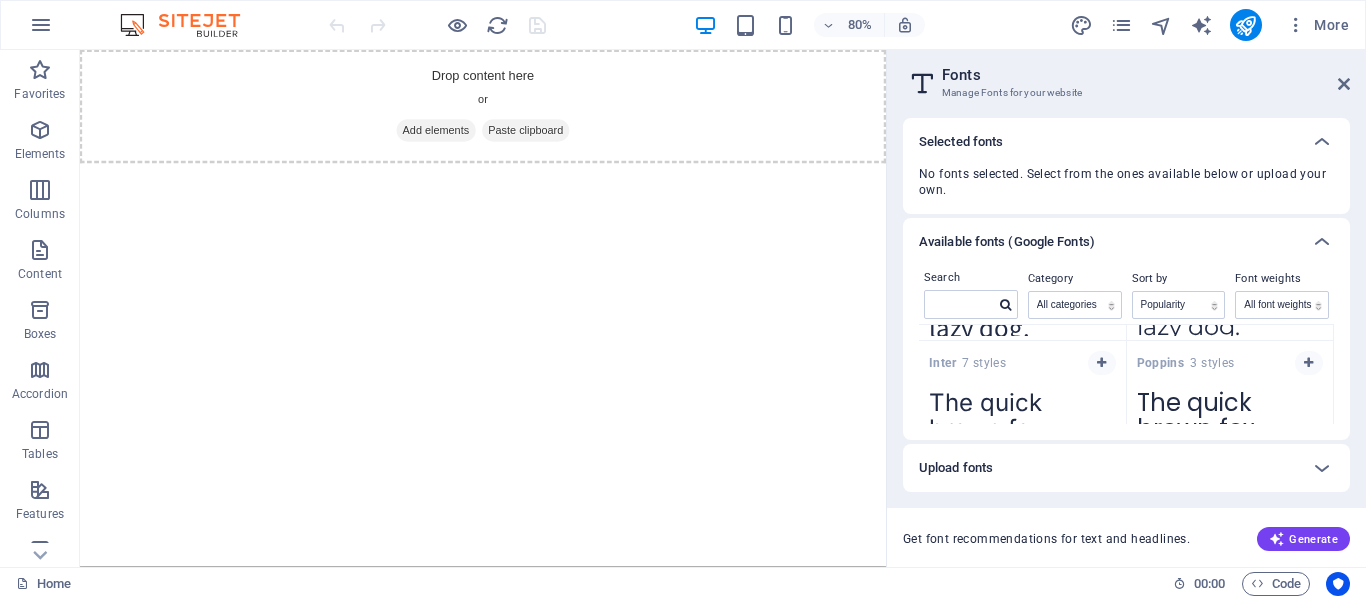 scroll, scrollTop: 300, scrollLeft: 0, axis: vertical 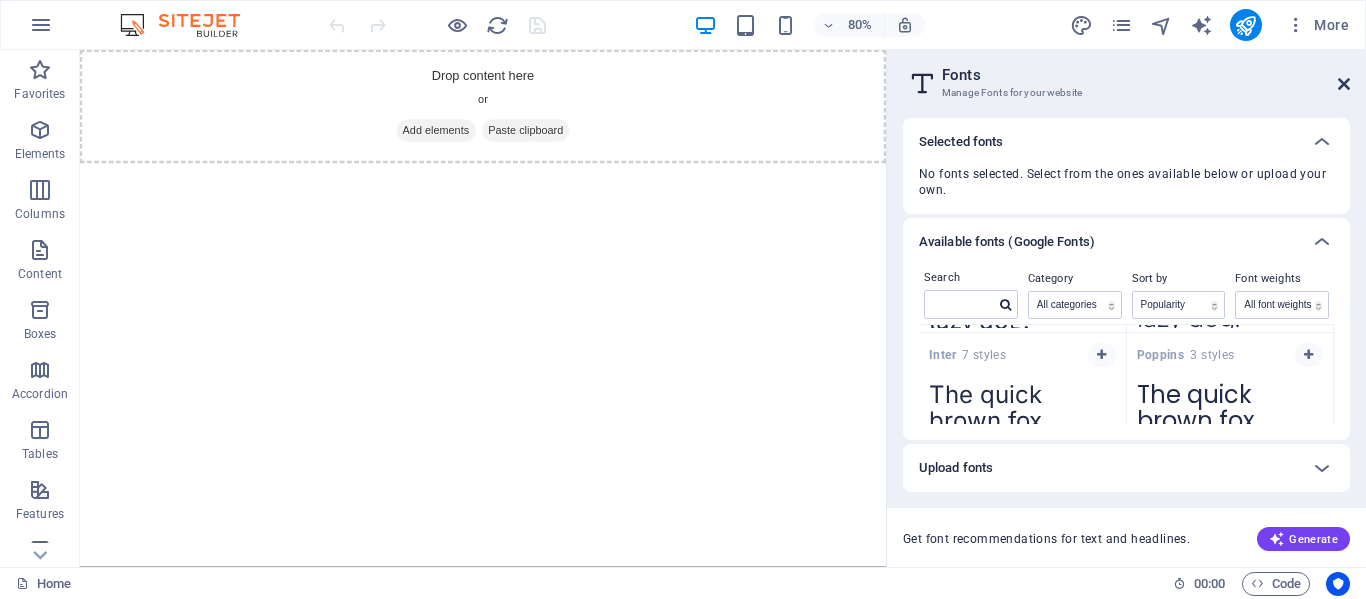 drag, startPoint x: 1346, startPoint y: 85, endPoint x: 1221, endPoint y: 43, distance: 131.86736 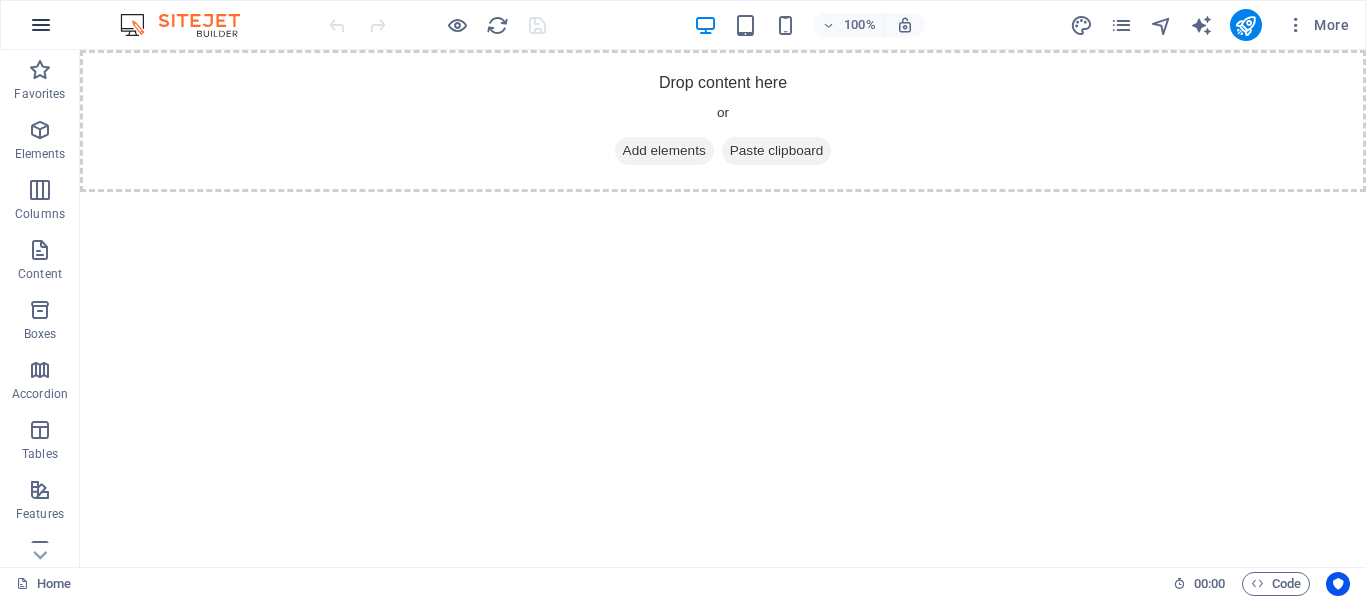click at bounding box center (41, 25) 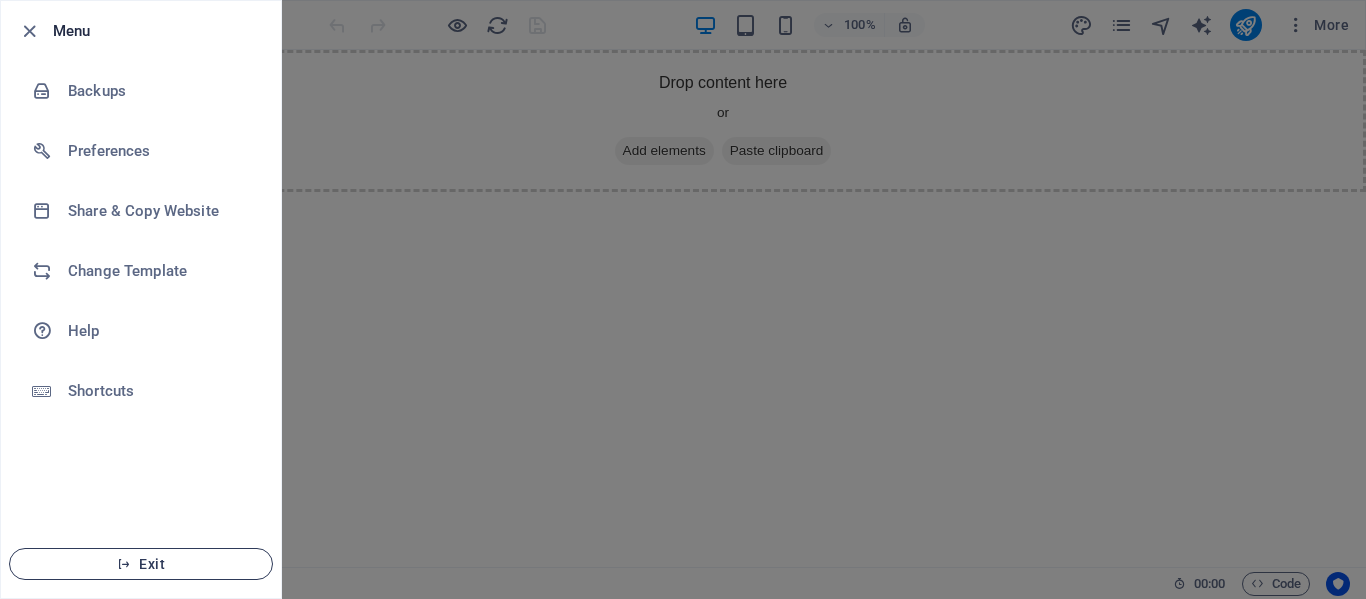 click on "Exit" at bounding box center (141, 564) 